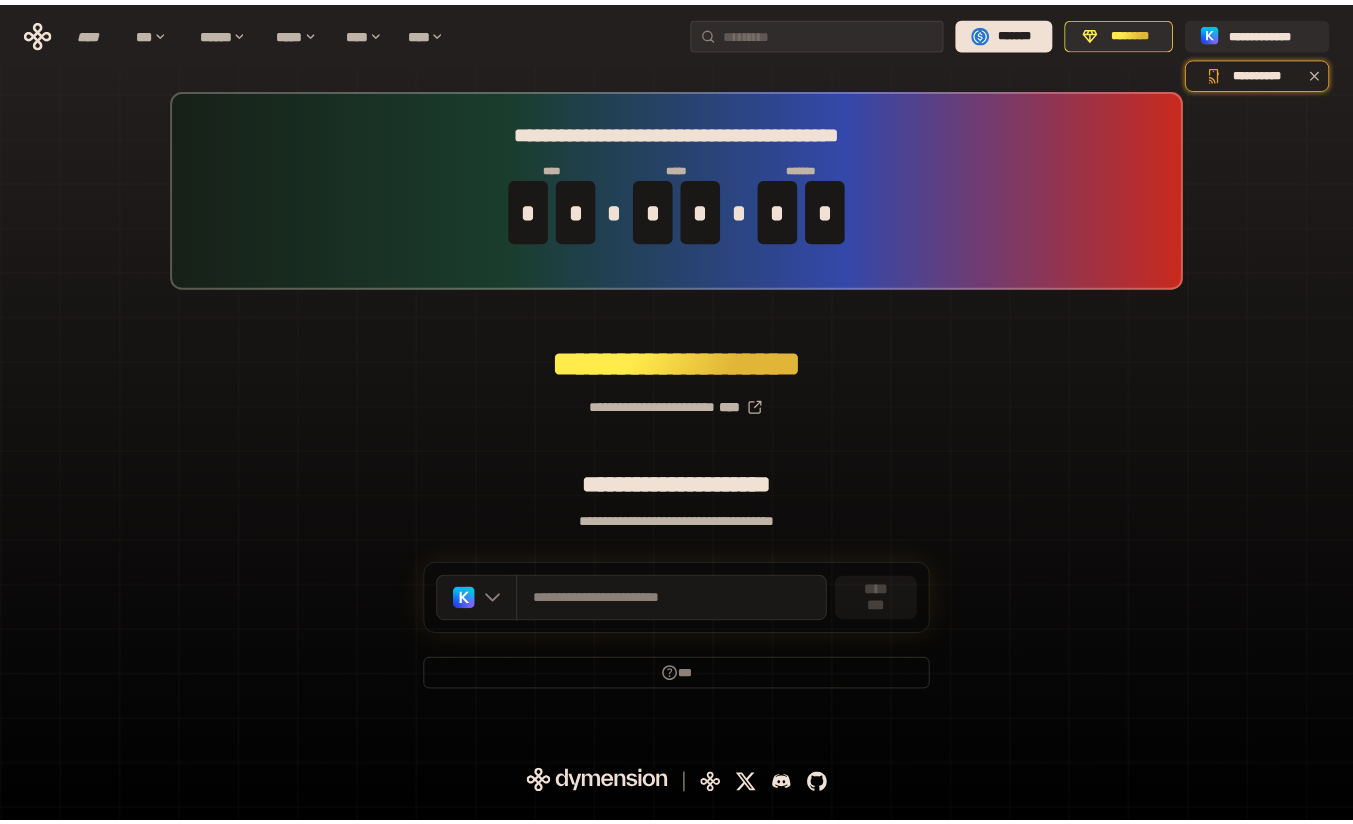 scroll, scrollTop: 0, scrollLeft: 0, axis: both 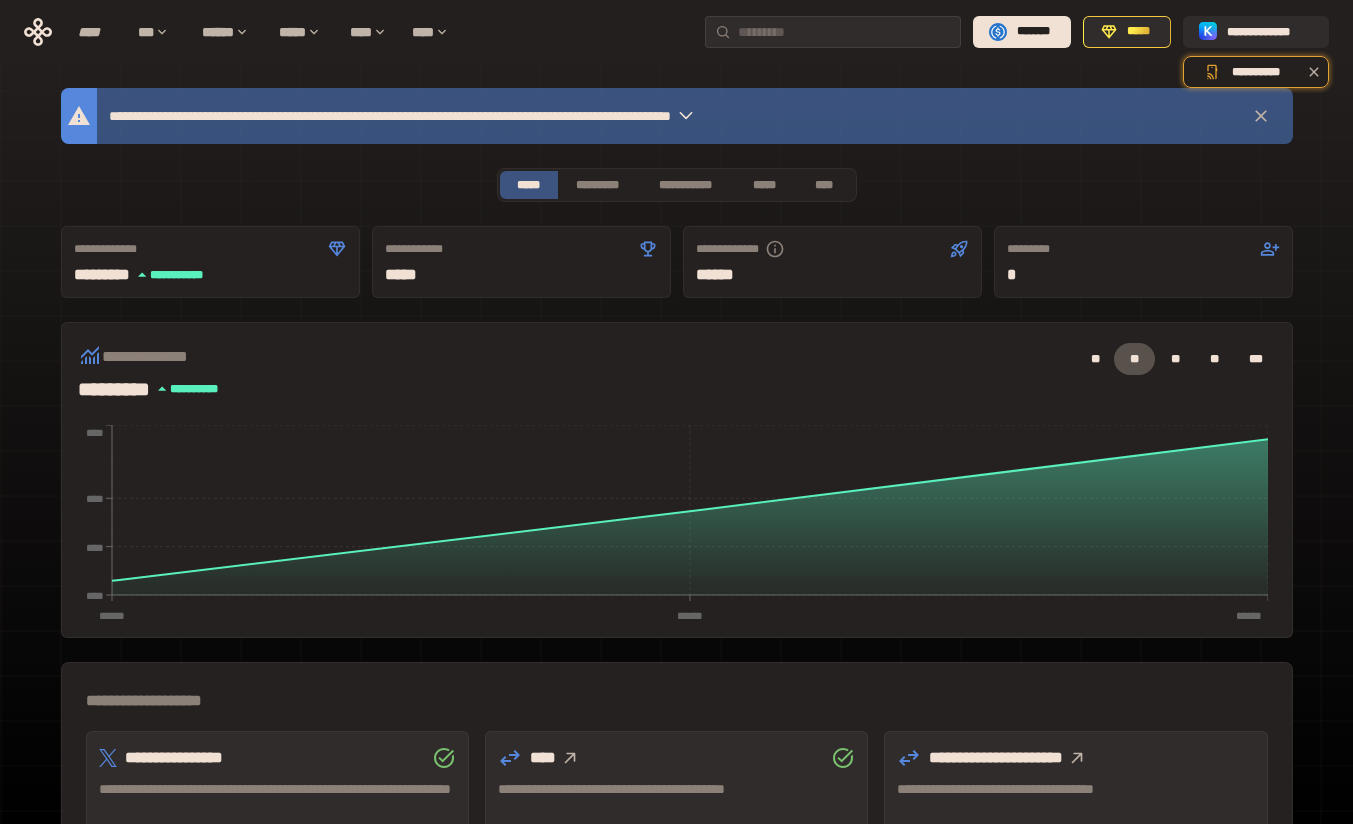 click on "*****" at bounding box center (764, 185) 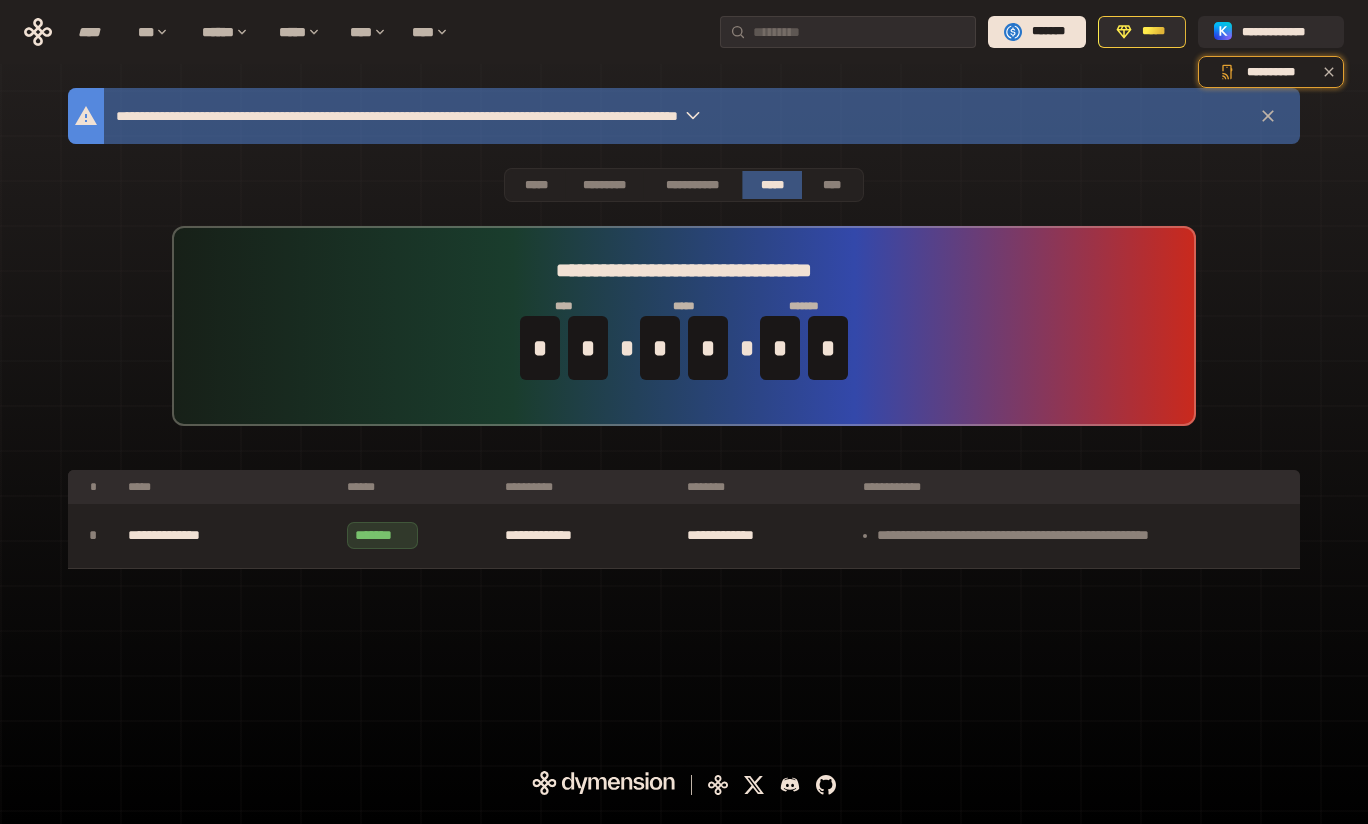click on "*****" at bounding box center (536, 185) 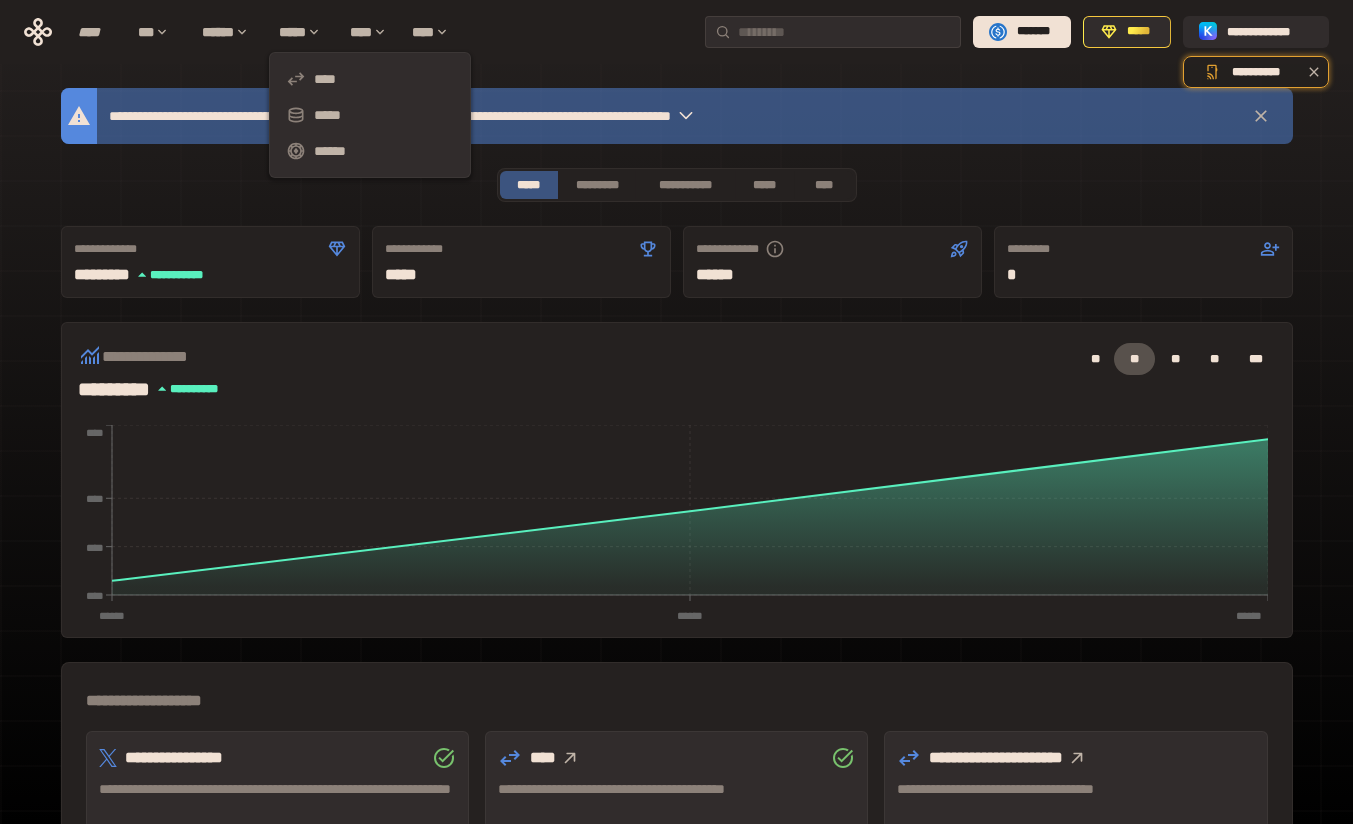 click on "****" at bounding box center (370, 79) 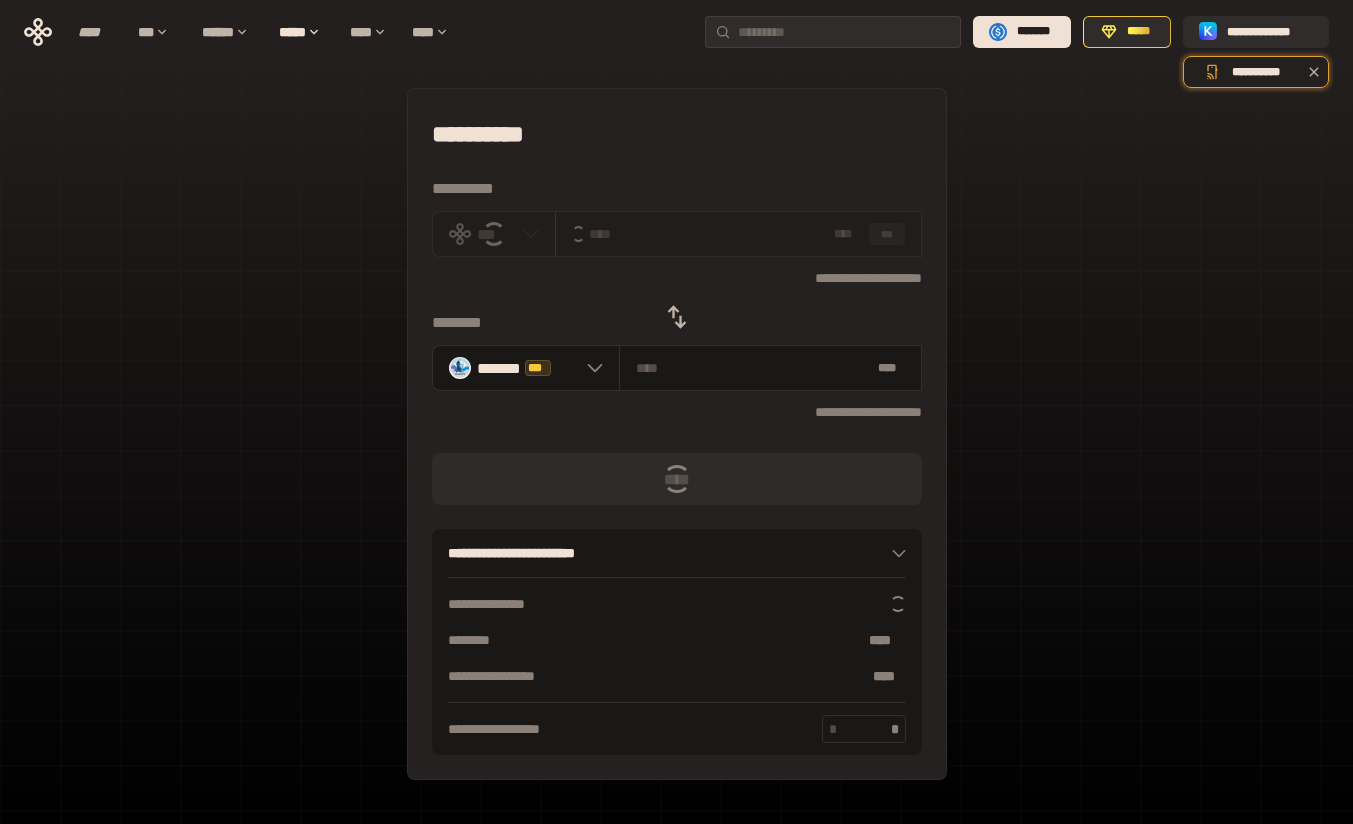 click 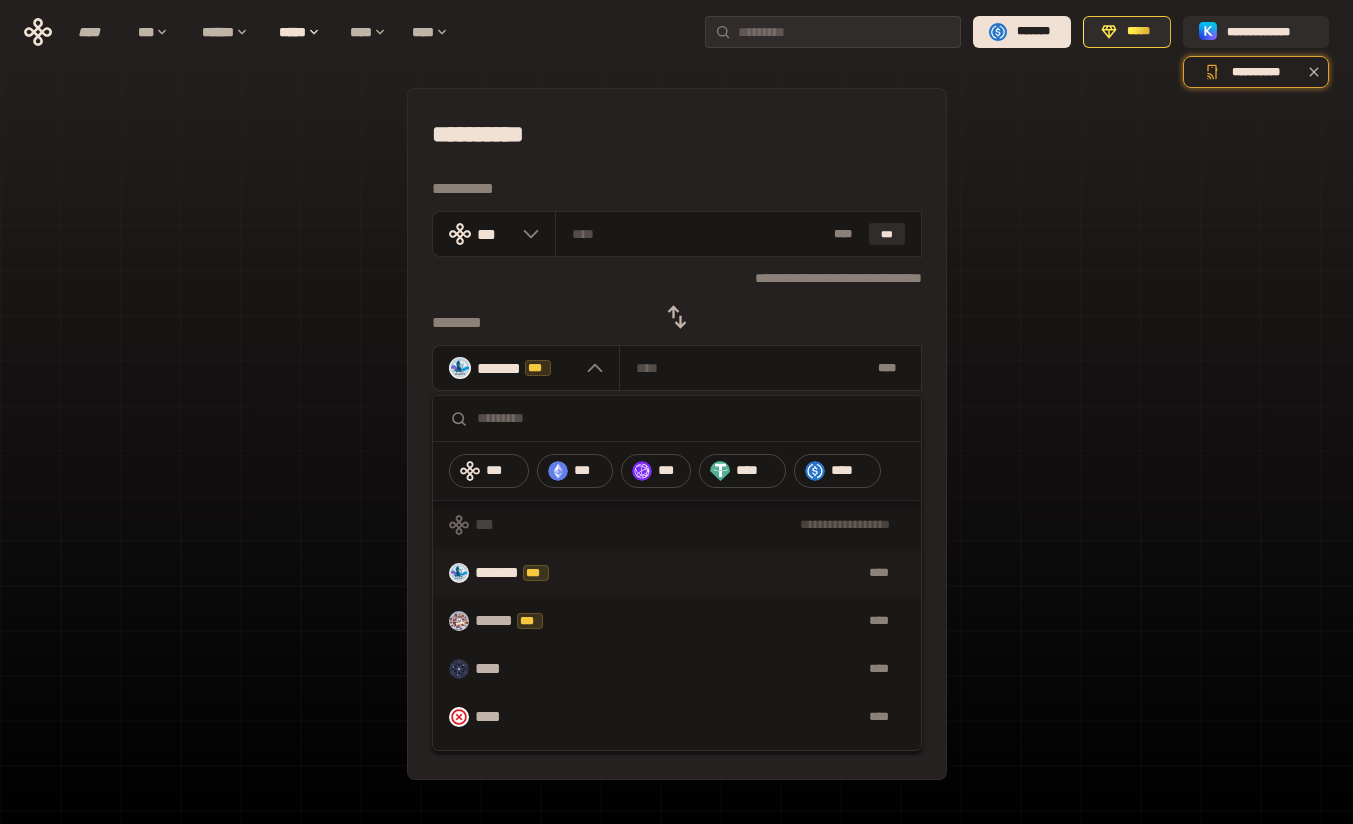 click on "***" at bounding box center [669, 471] 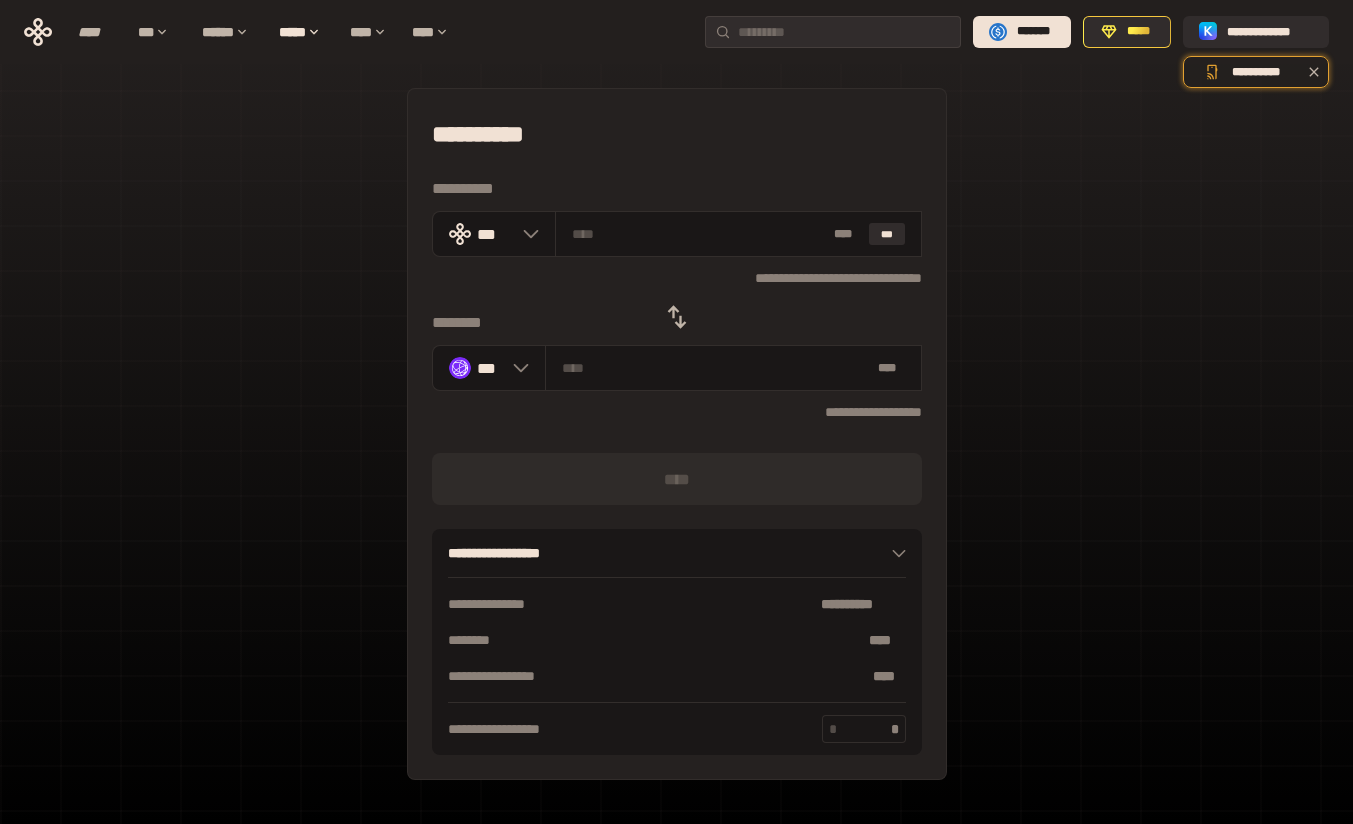 click at bounding box center [699, 234] 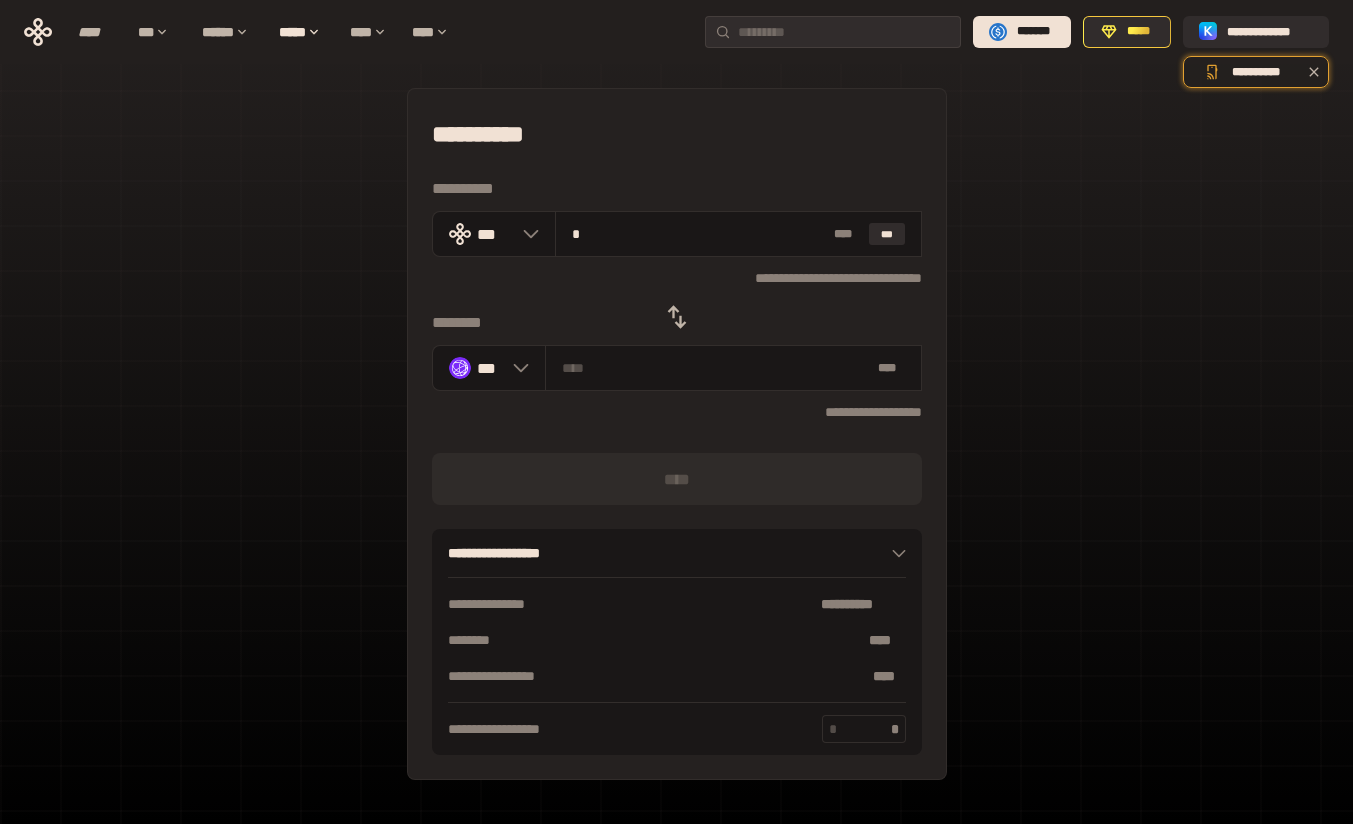 type on "********" 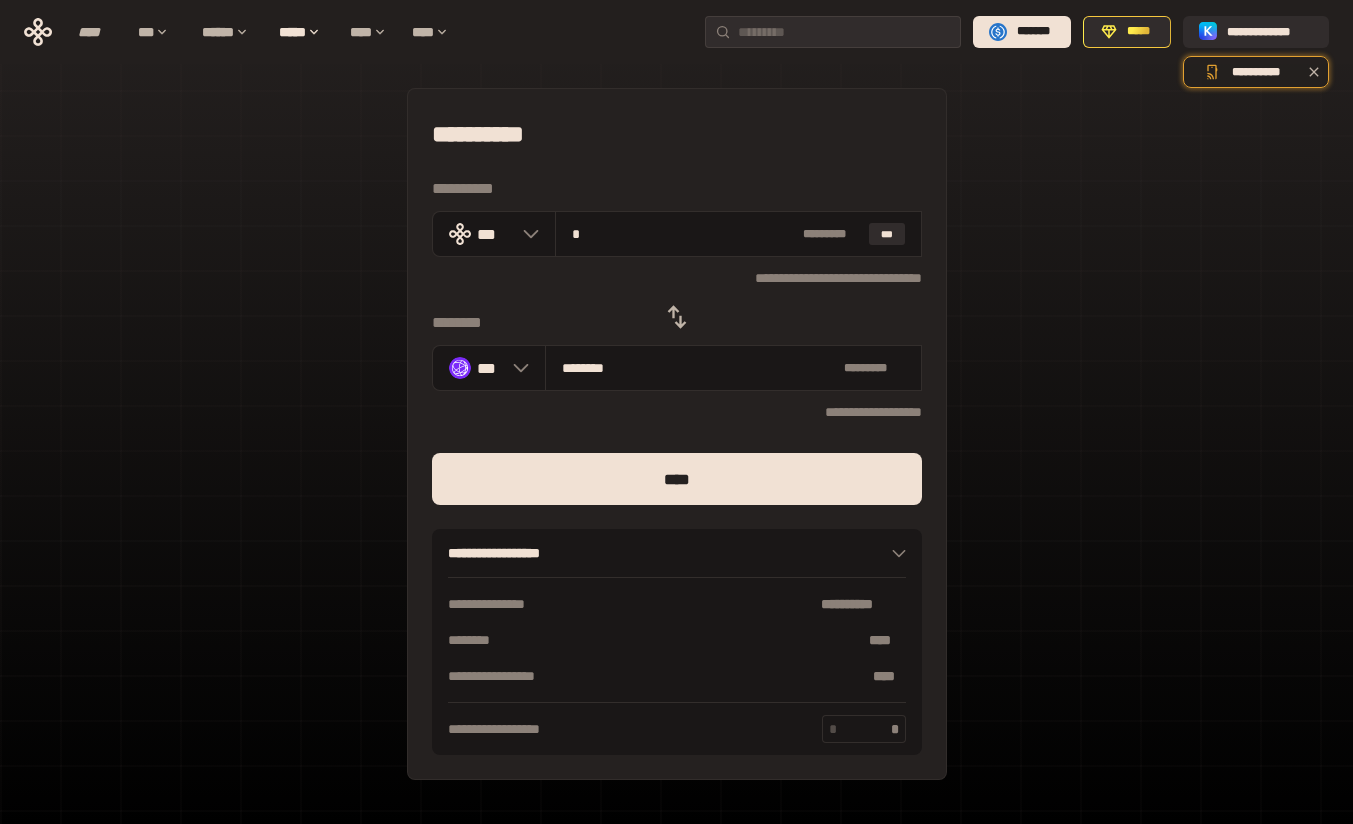 type on "**" 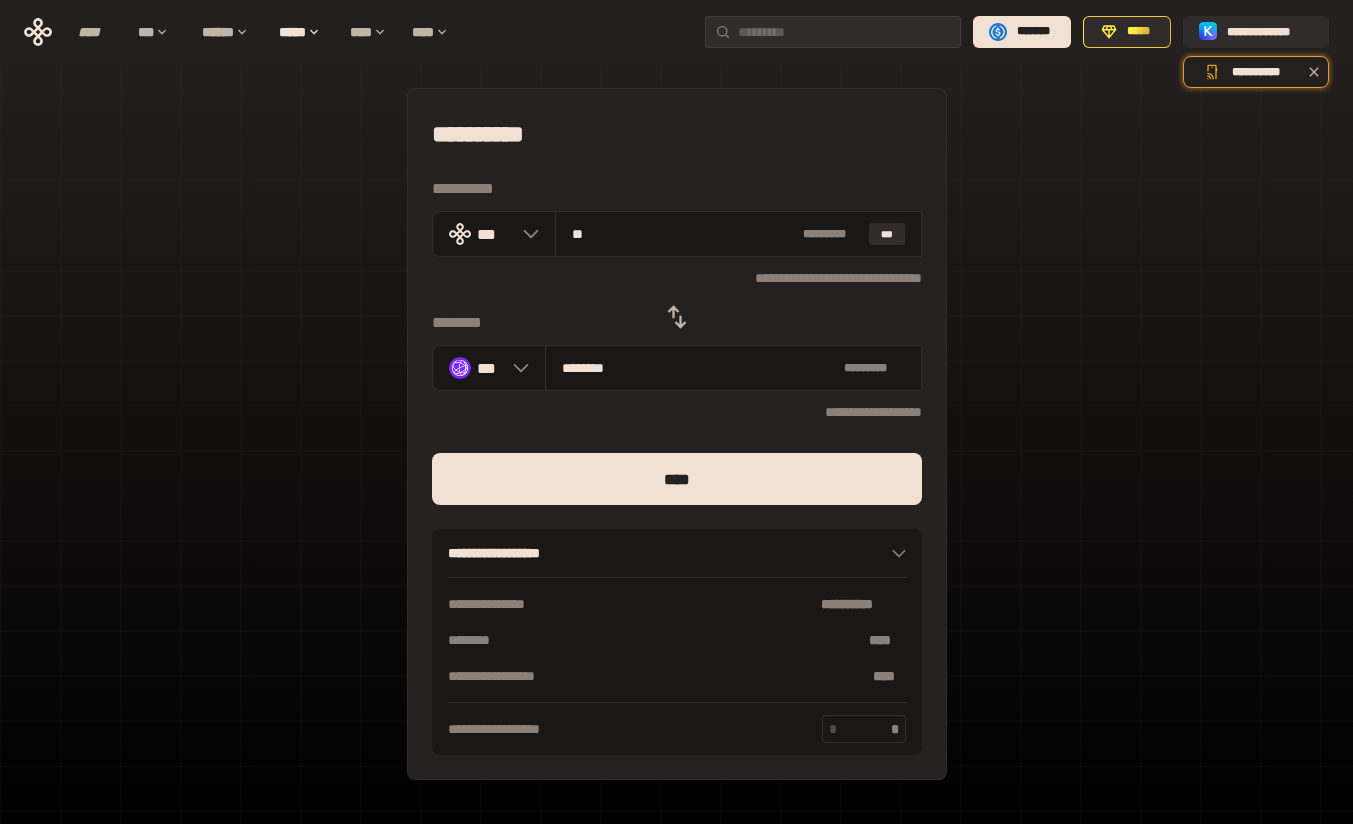 type on "********" 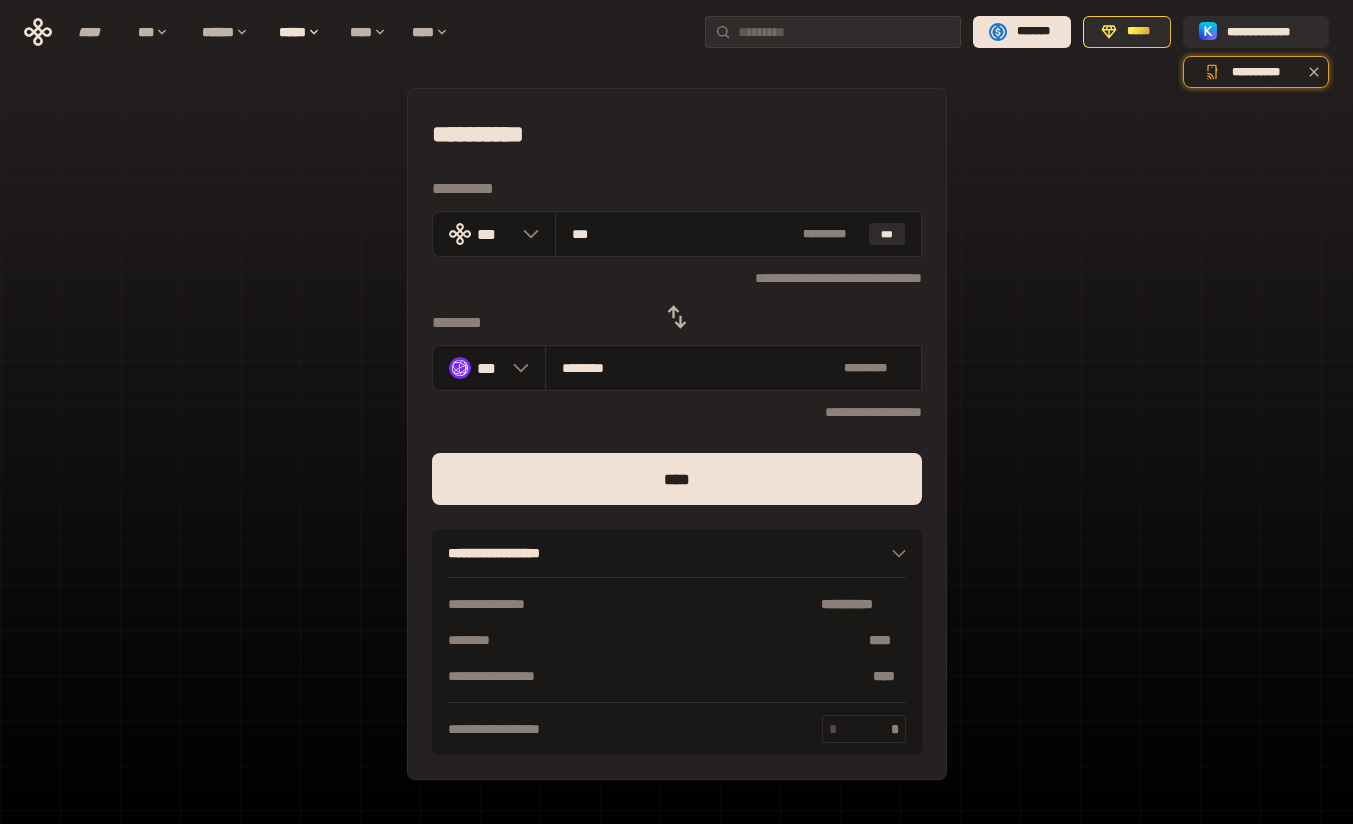 type on "********" 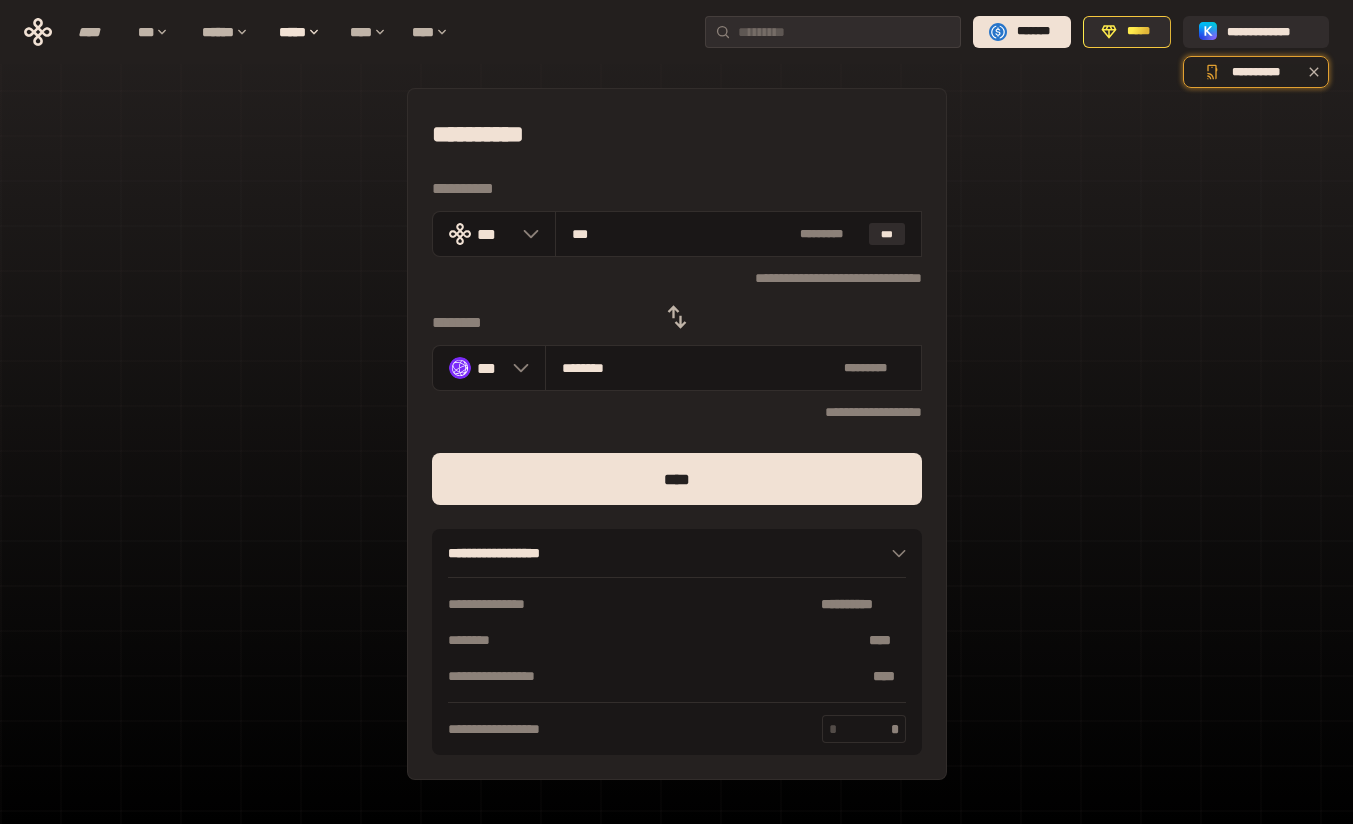 type on "***" 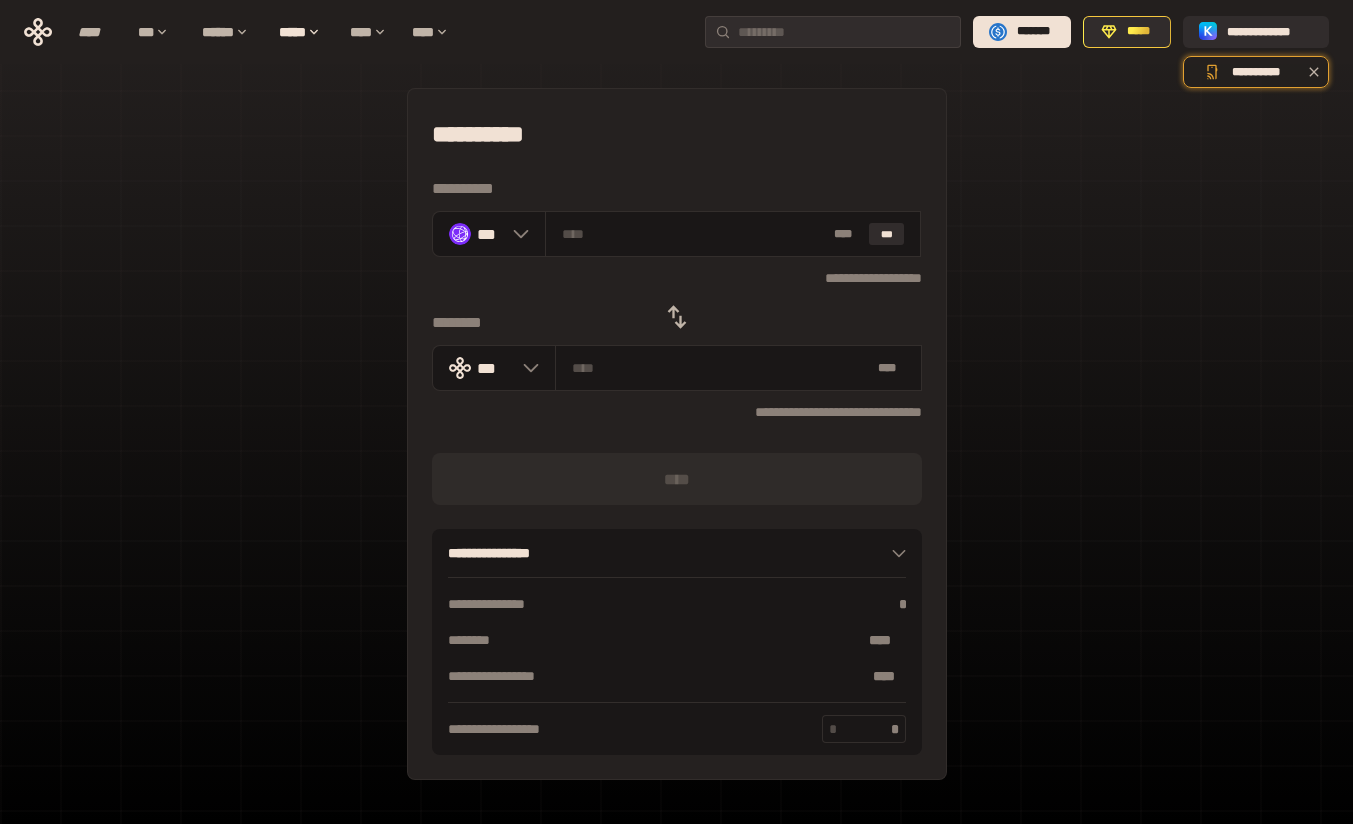 click at bounding box center (694, 234) 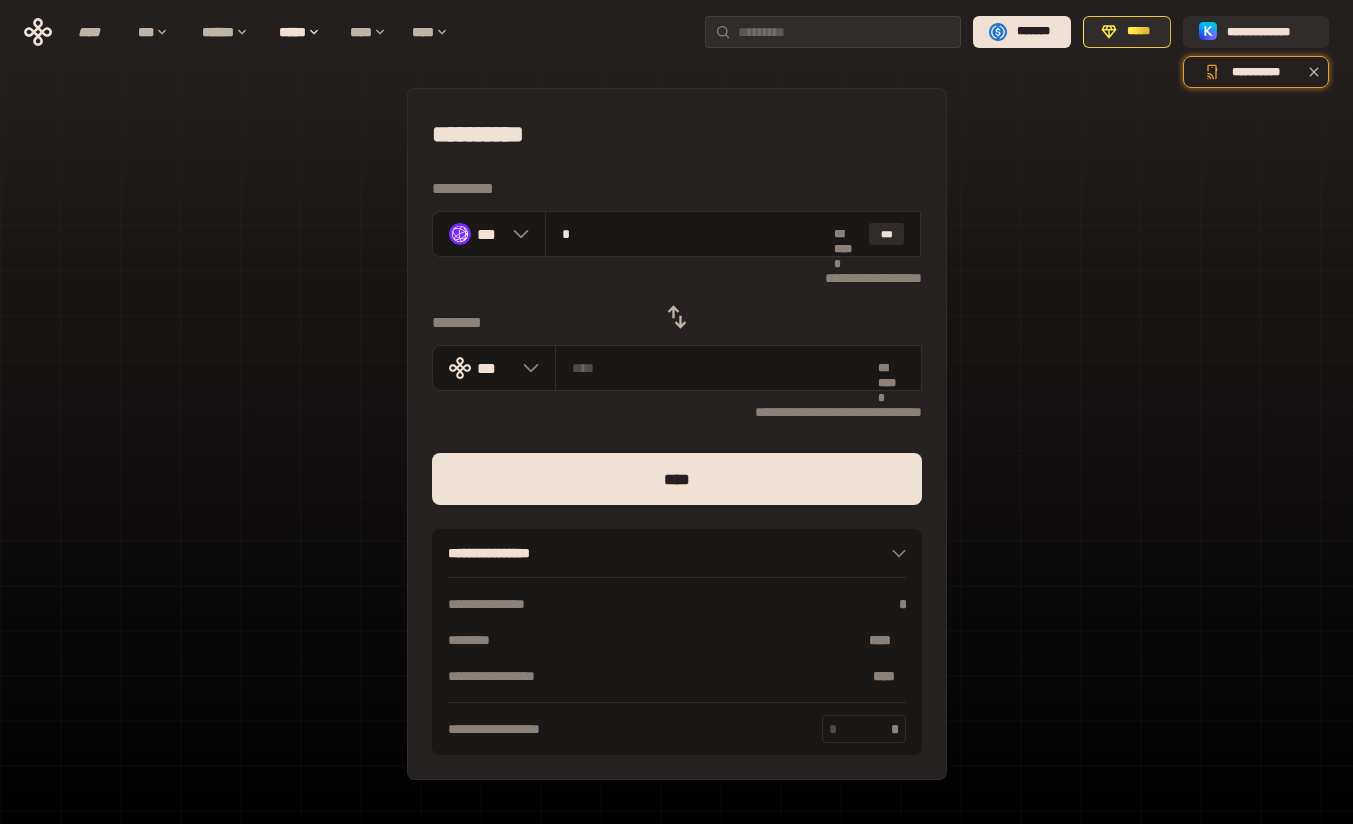 type on "**" 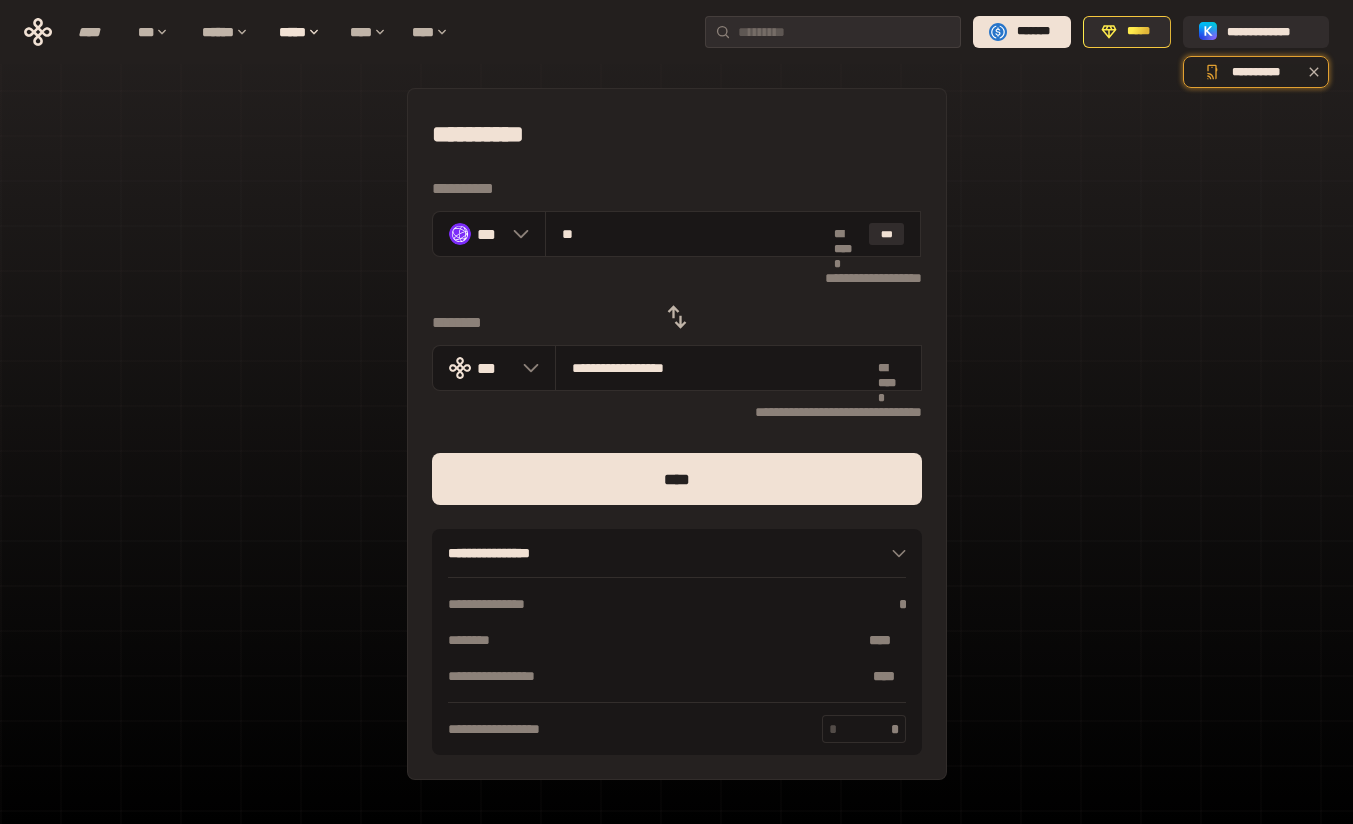 type on "**********" 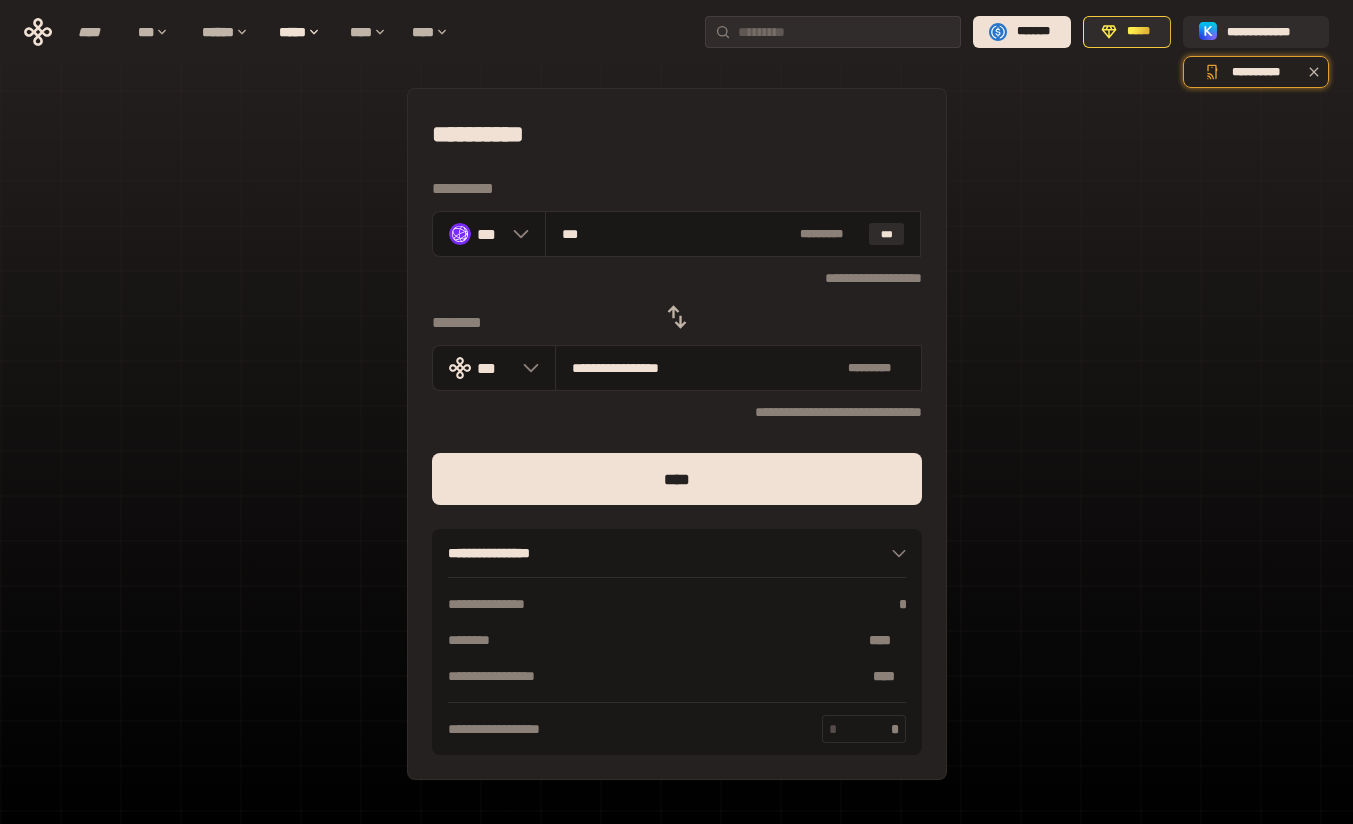 type on "****" 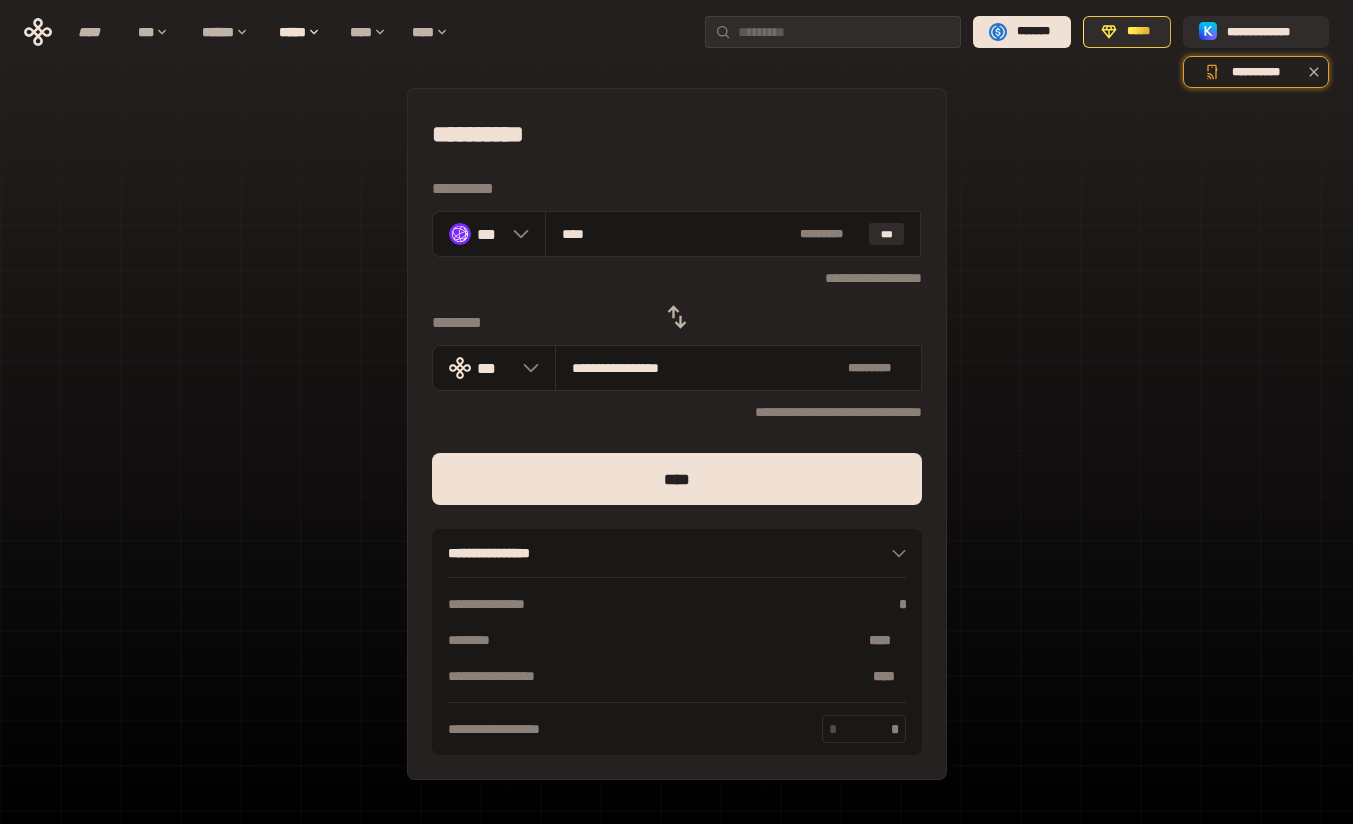 type on "**********" 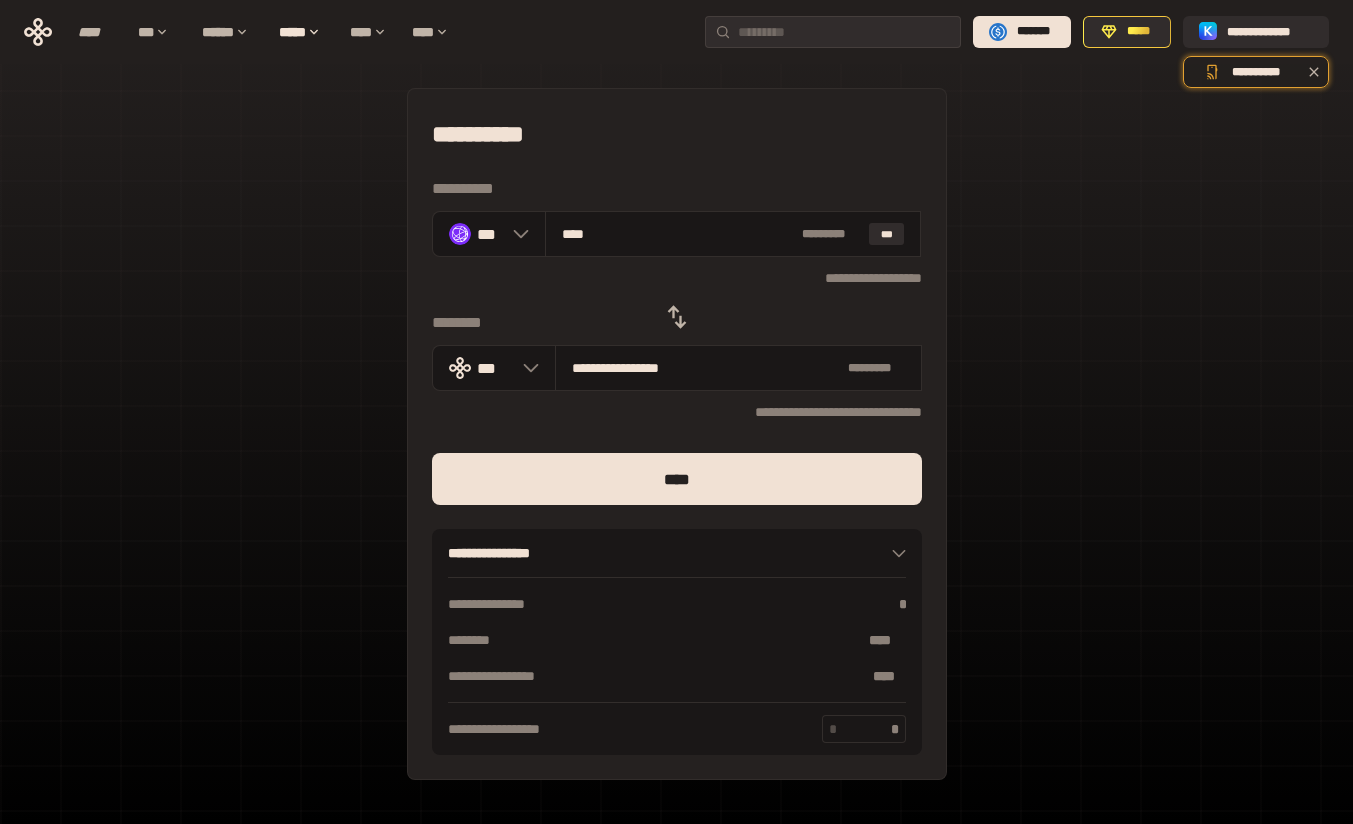 type on "*****" 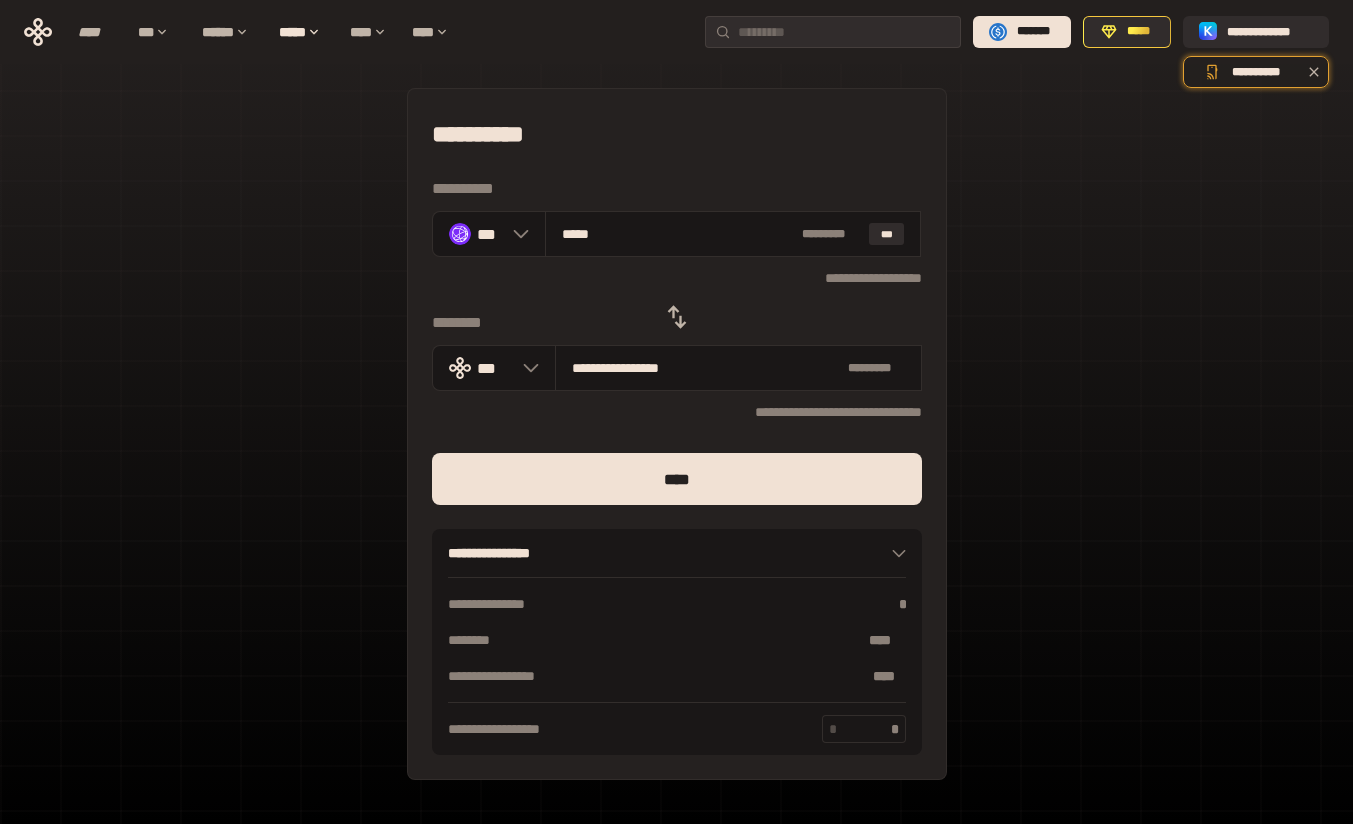 type on "**********" 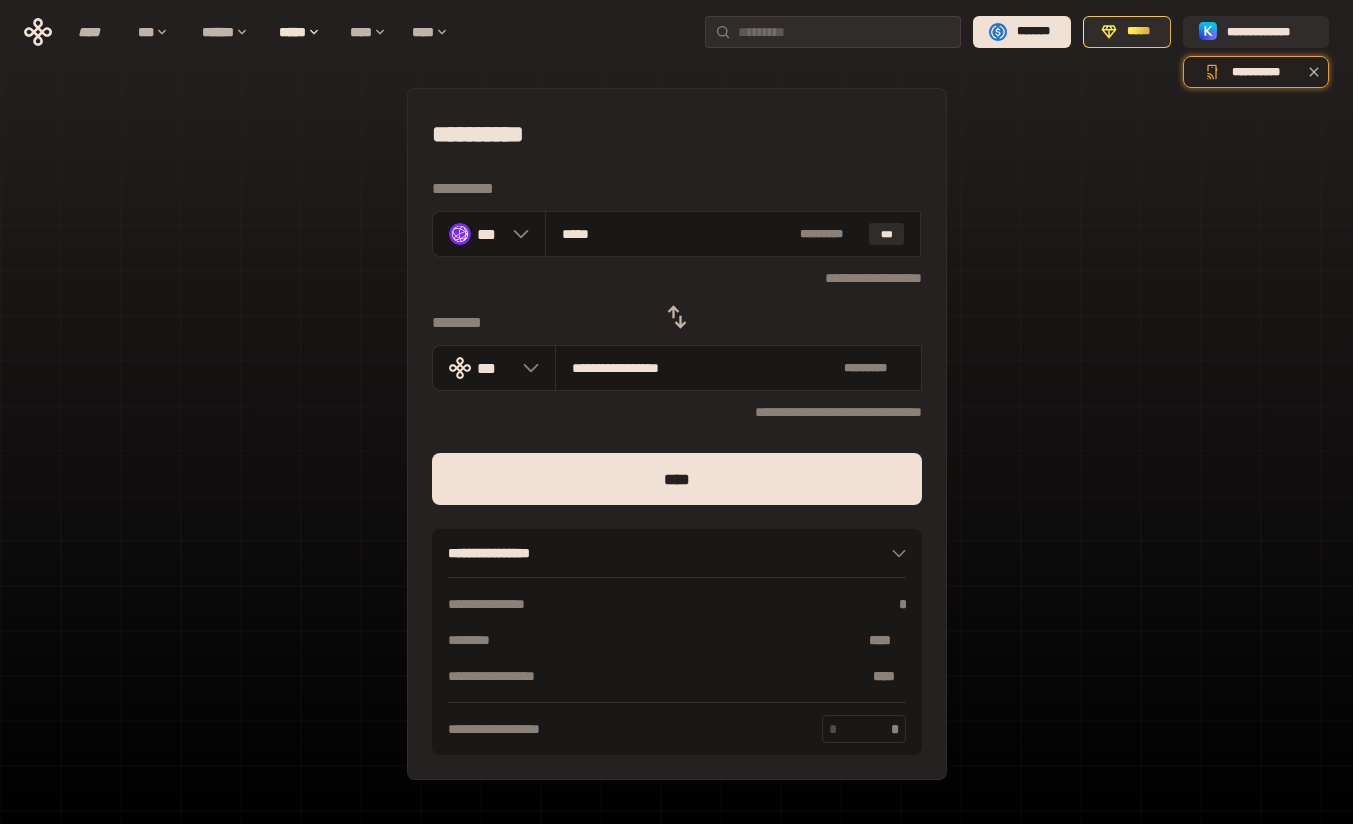 drag, startPoint x: 529, startPoint y: 231, endPoint x: 467, endPoint y: 231, distance: 62 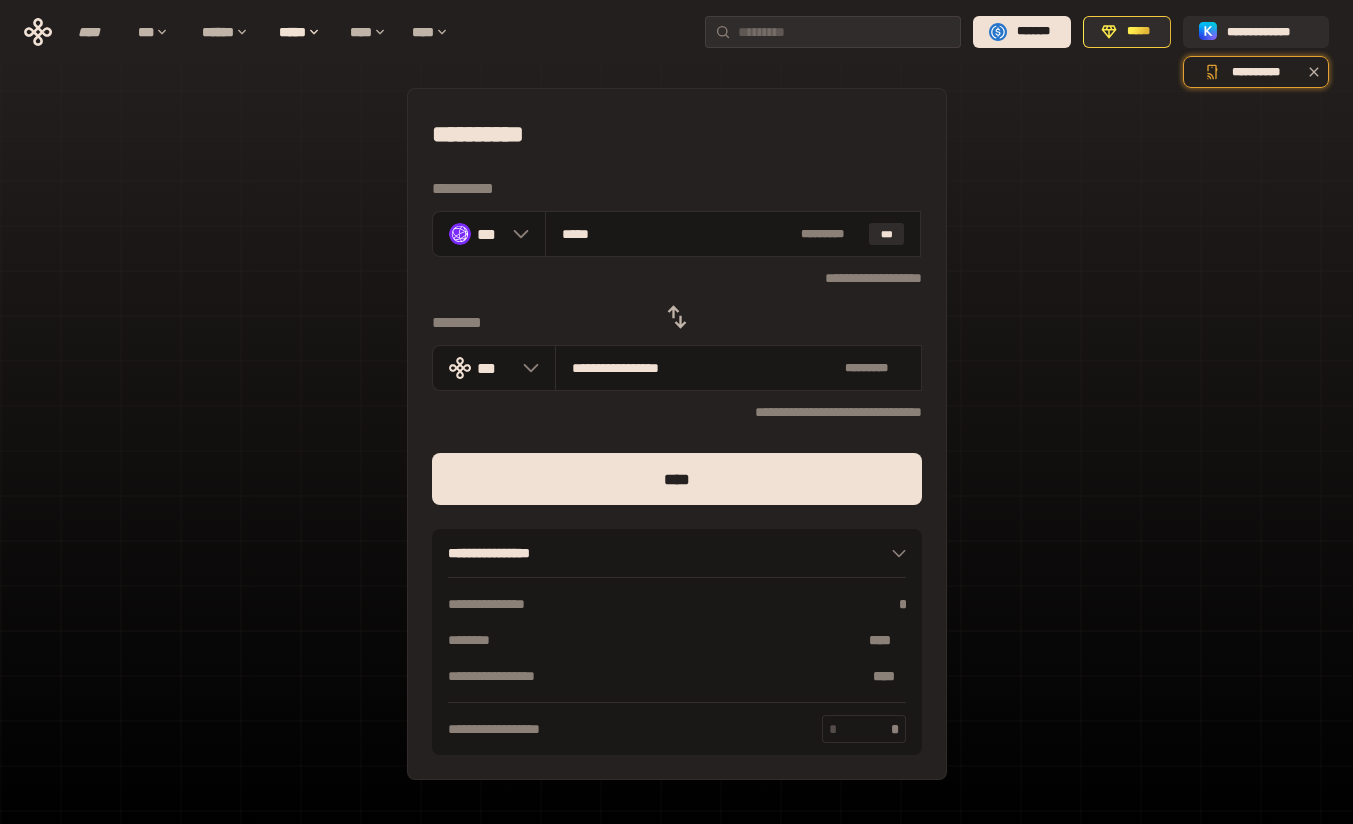 type on "*" 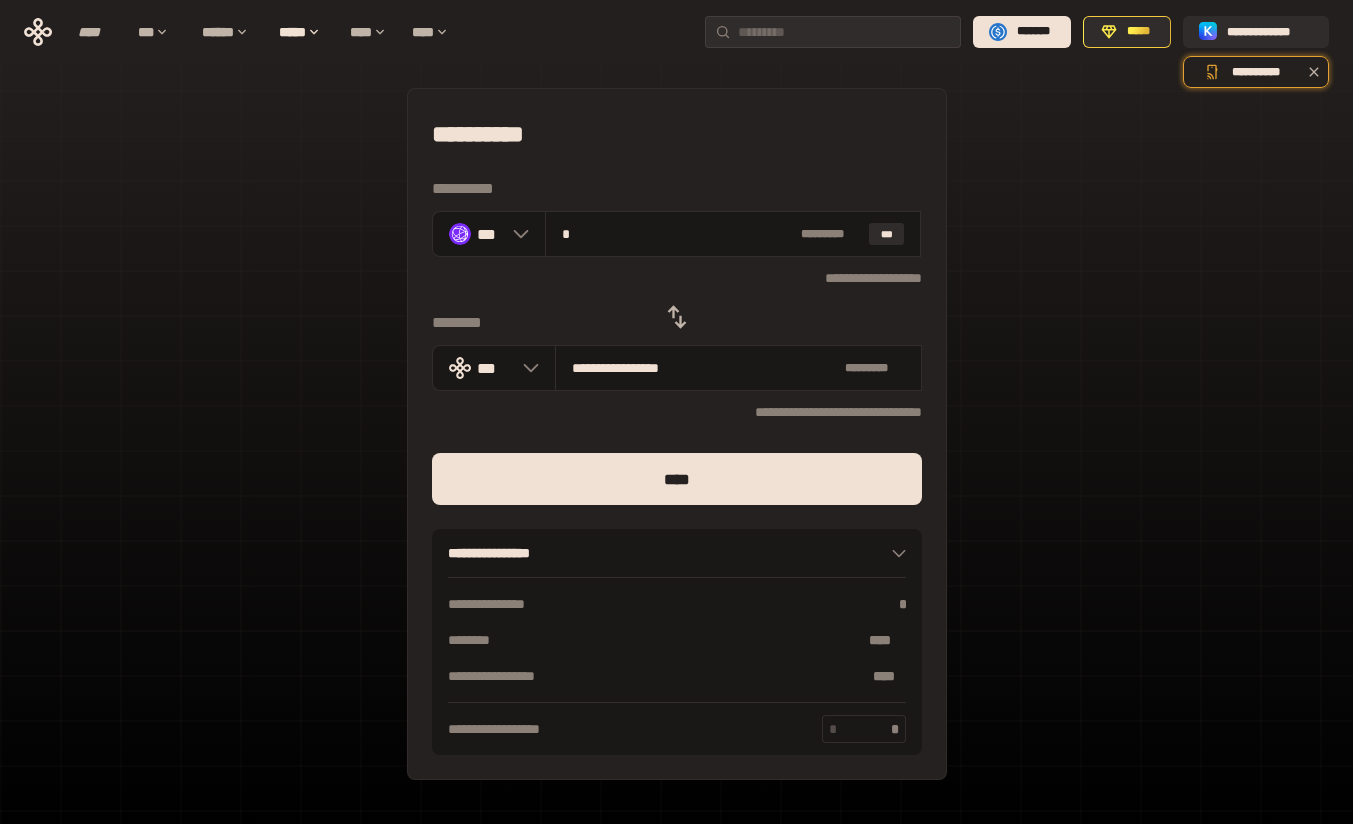 type on "**********" 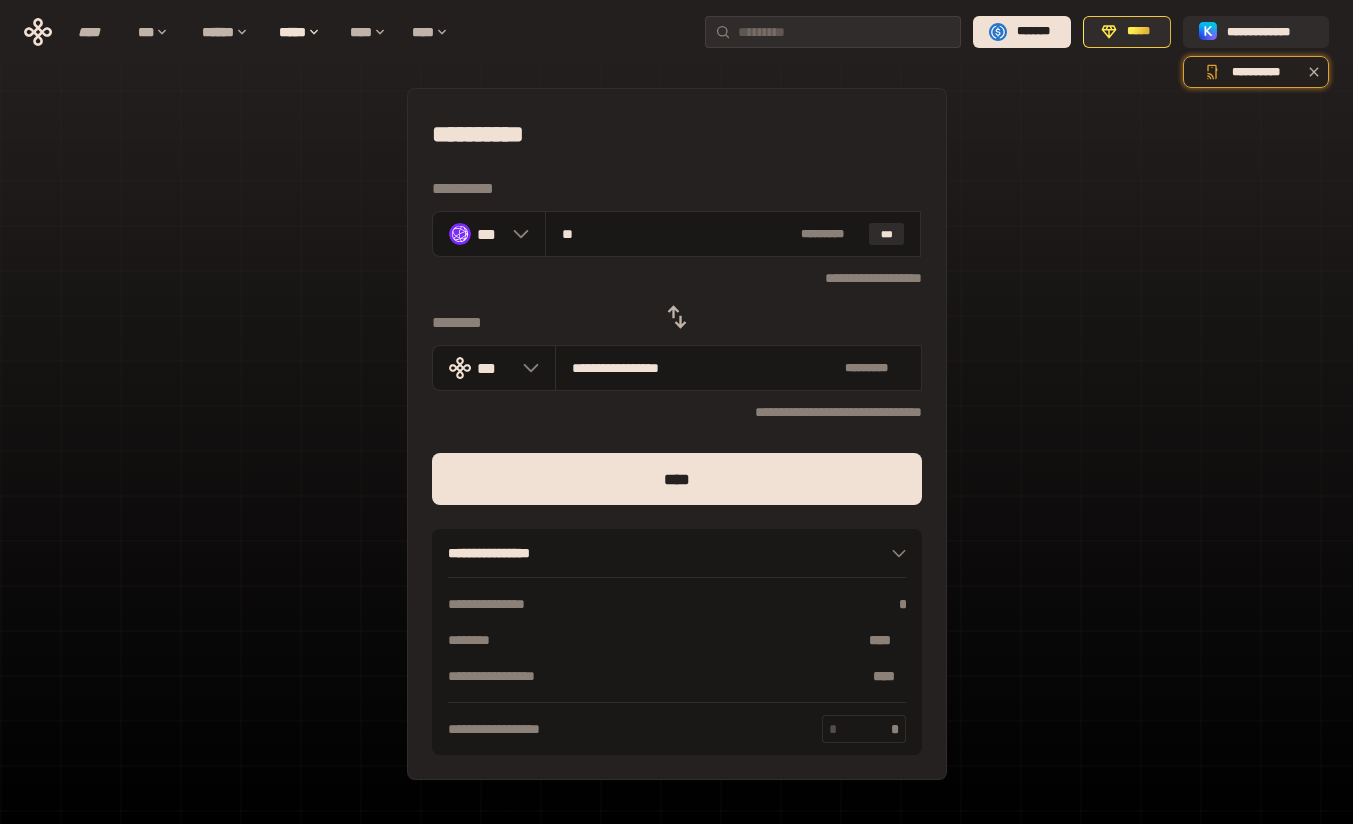 type on "**********" 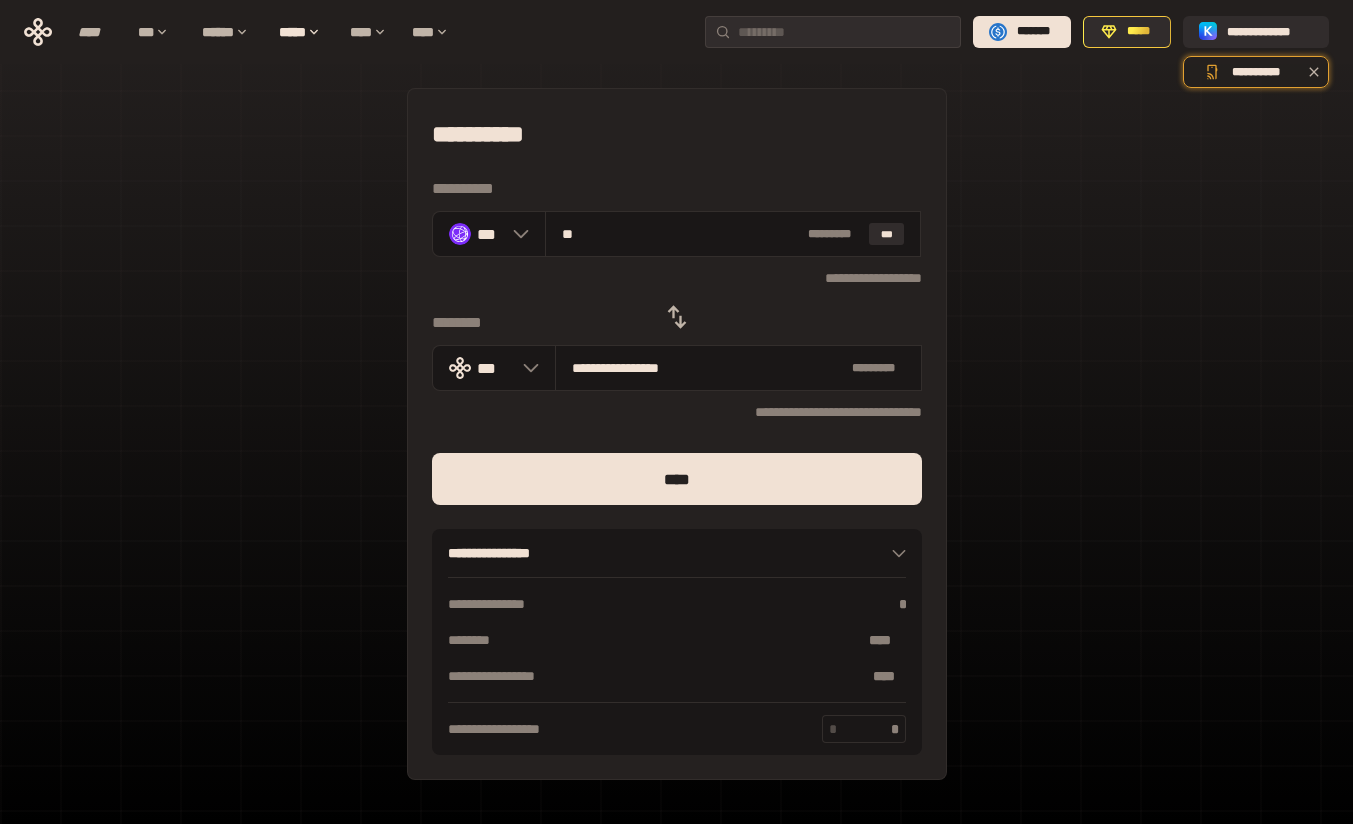 type on "**" 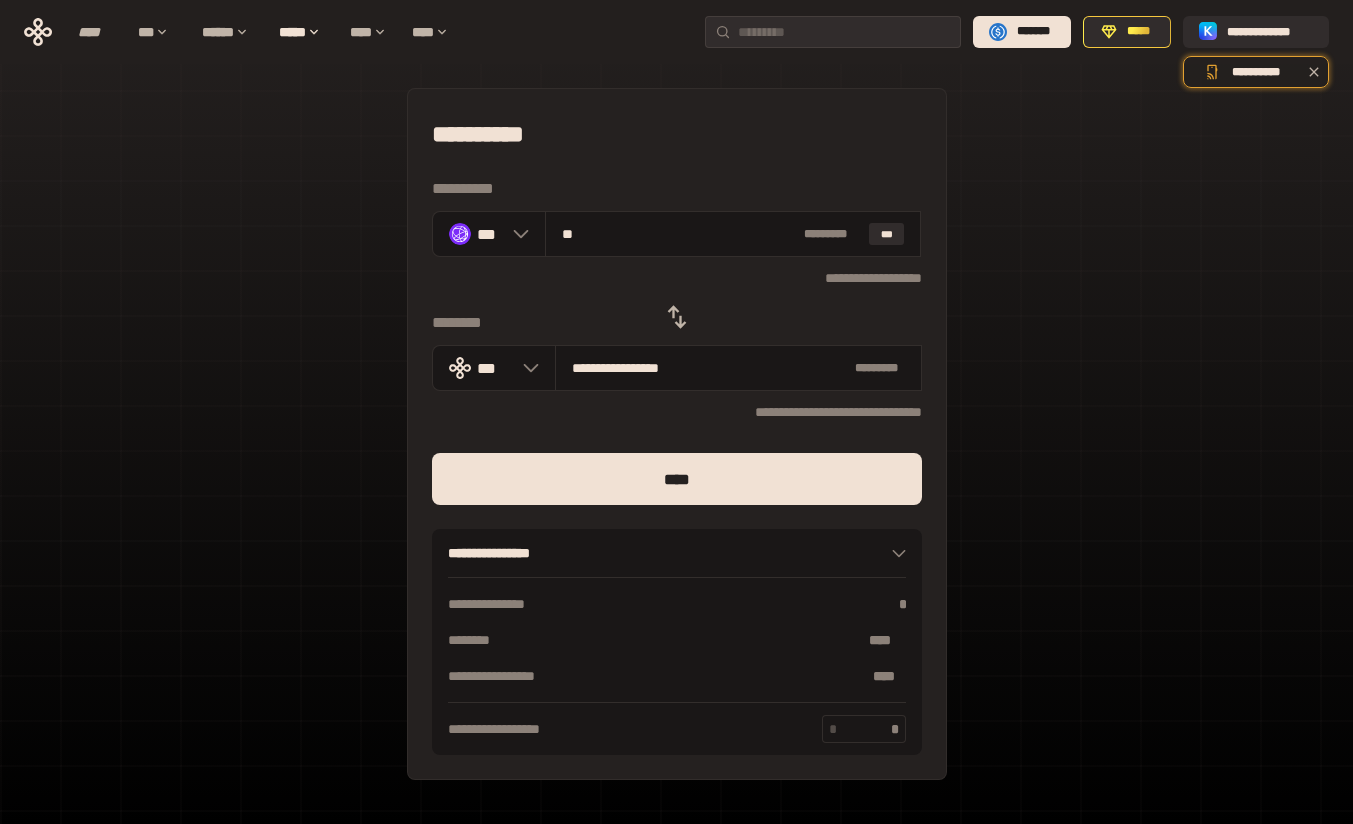 click on "***" at bounding box center (495, 368) 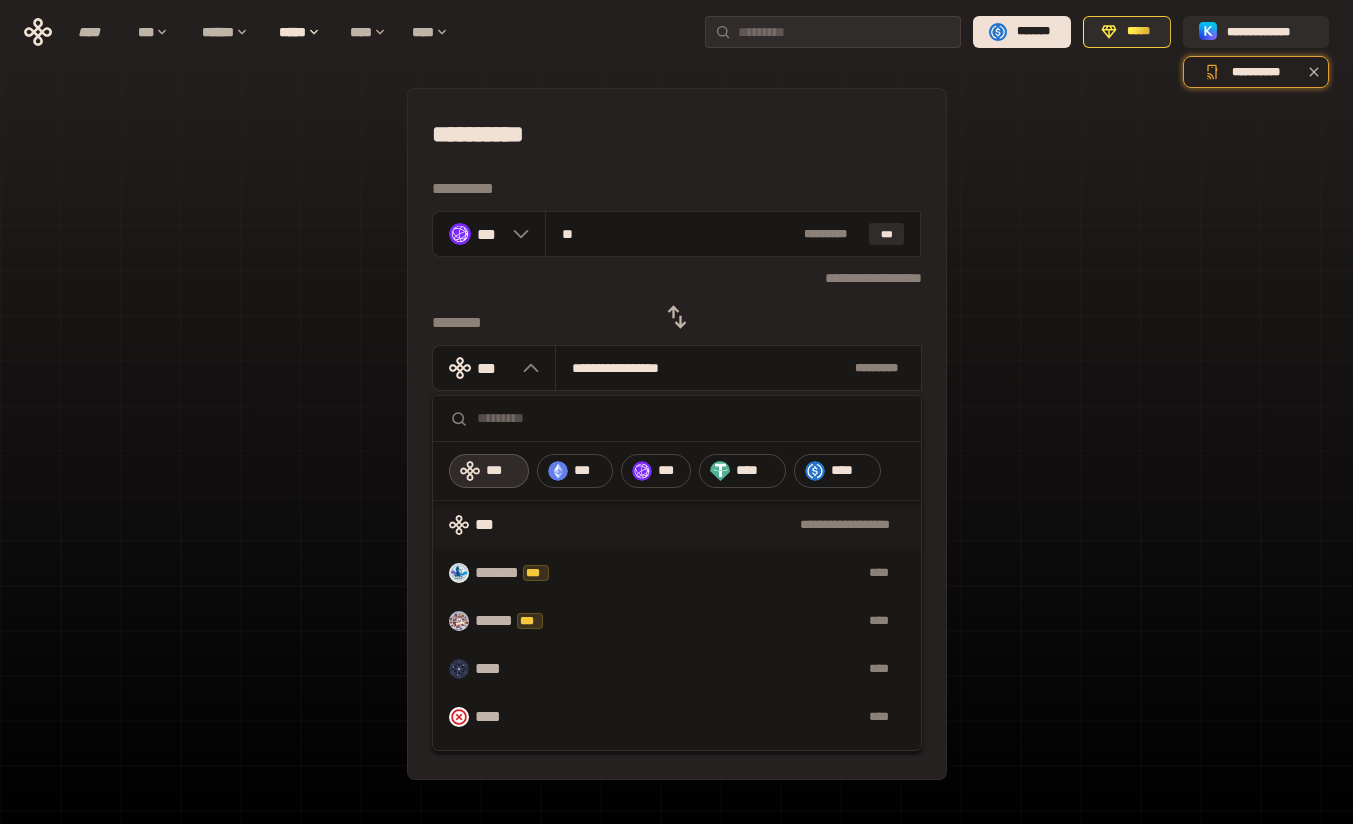click on "****" at bounding box center [851, 471] 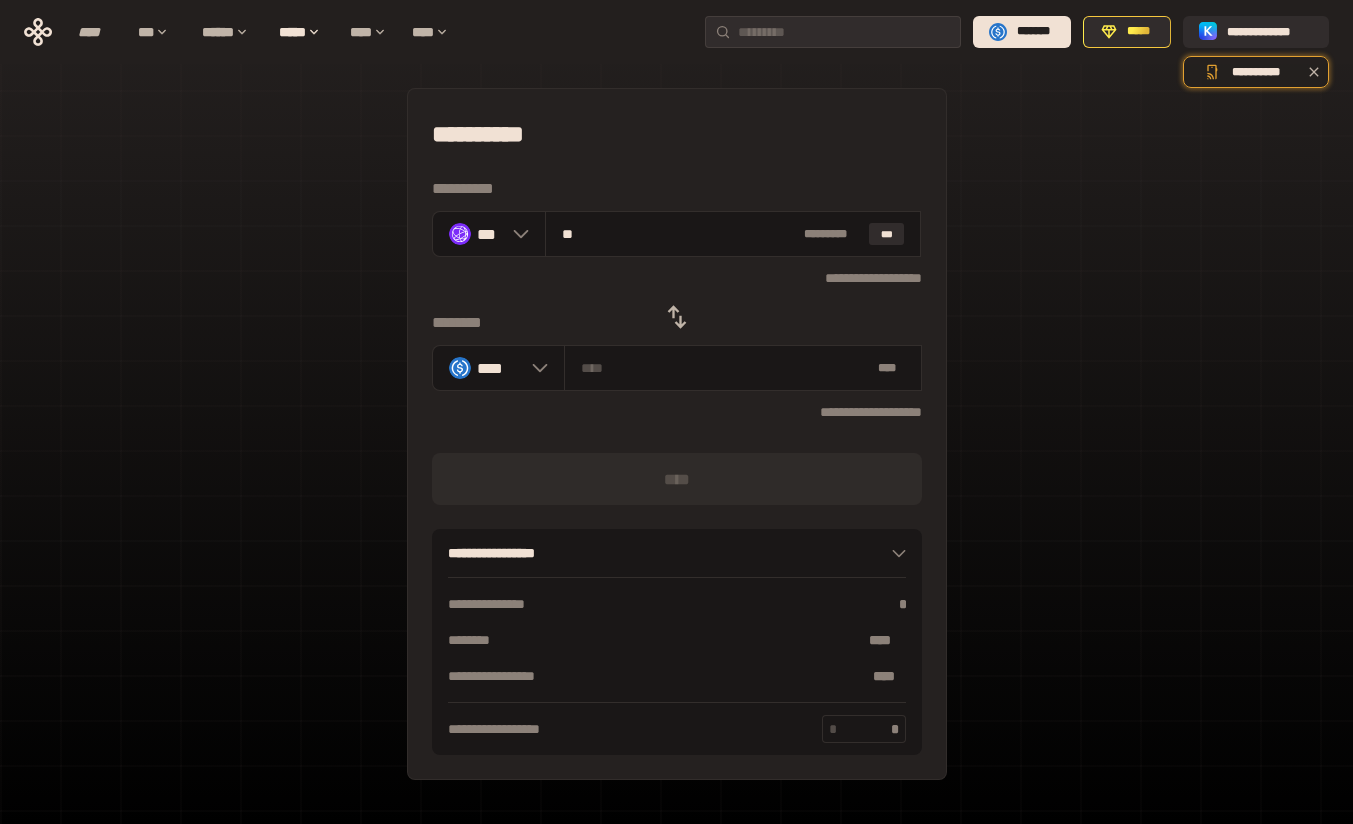 click on "***" at bounding box center [489, 234] 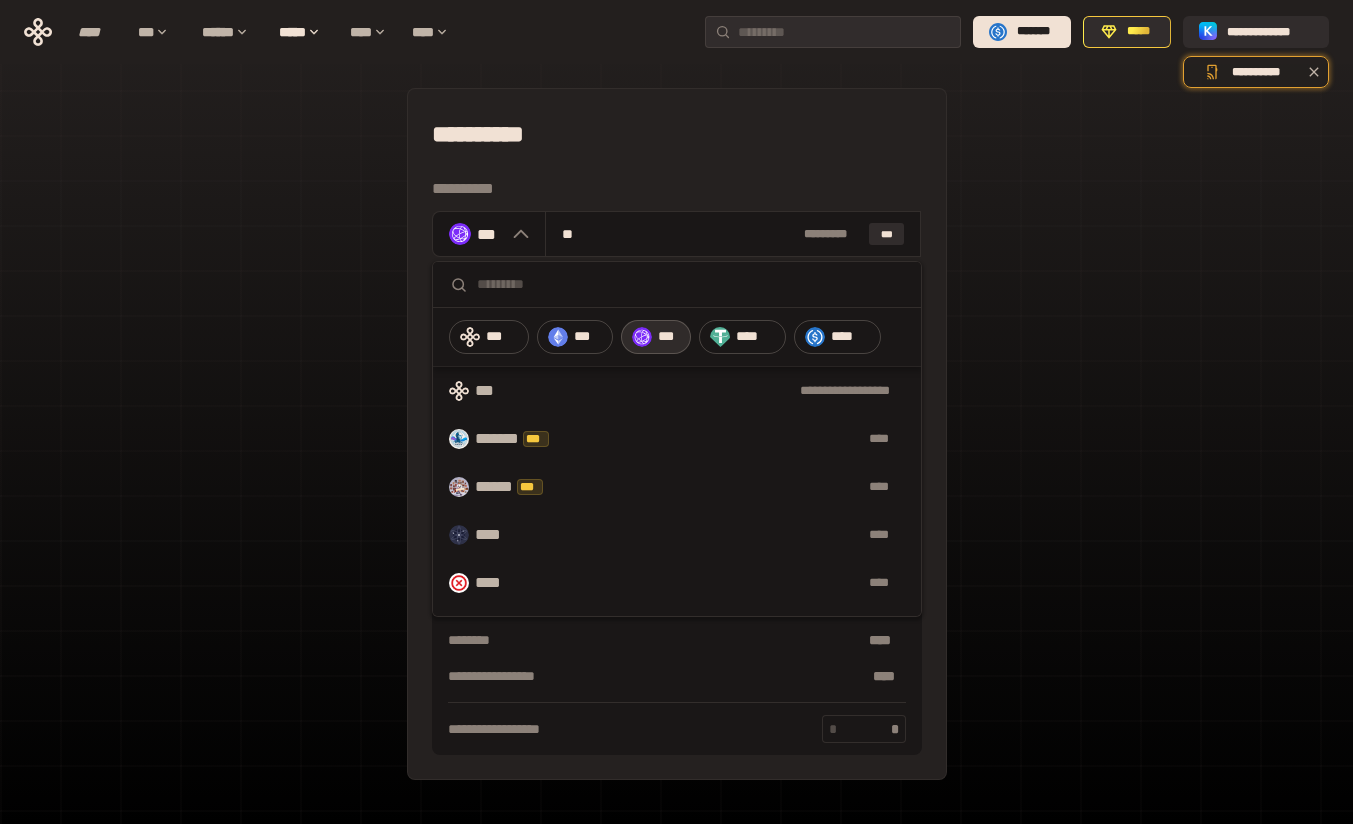 click on "**********" at bounding box center [712, 391] 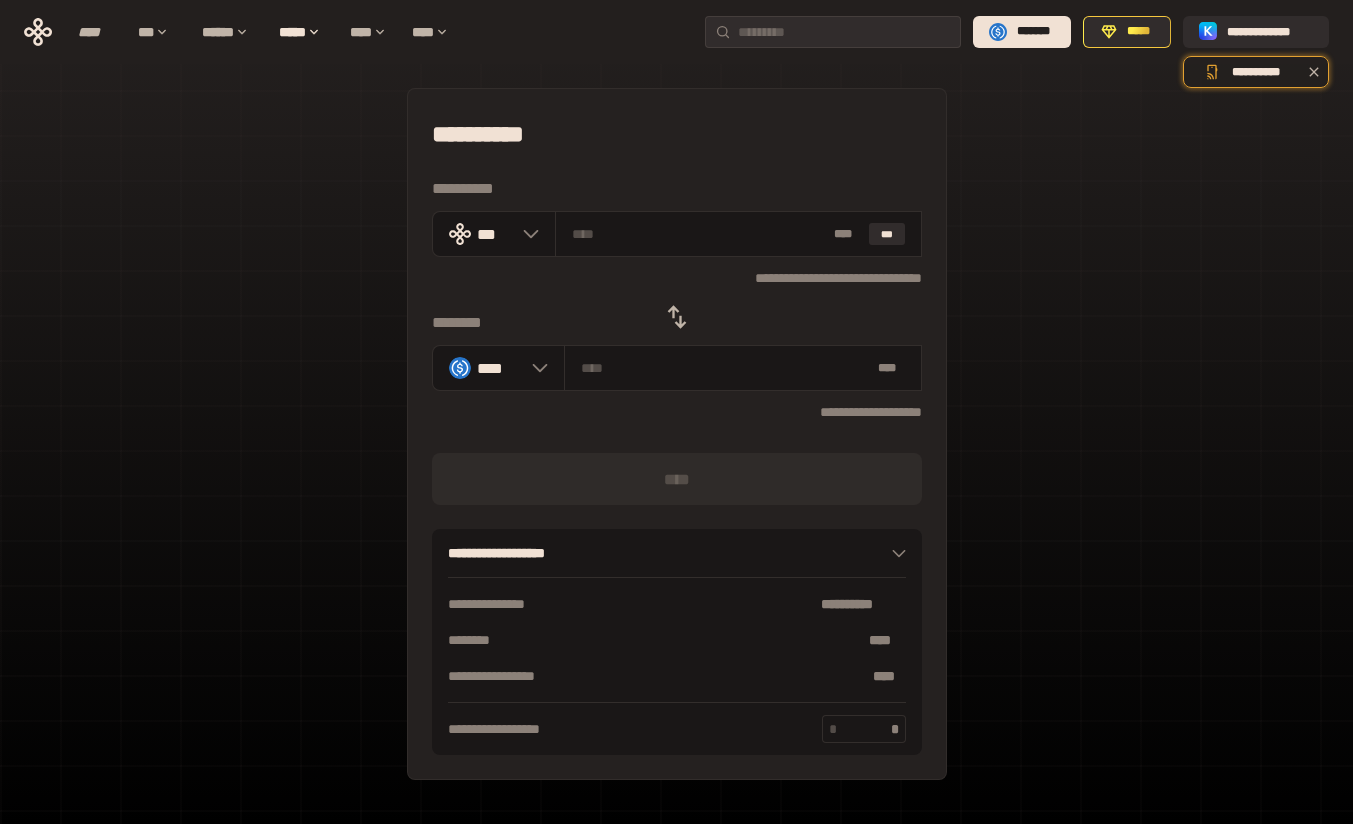 click at bounding box center (699, 234) 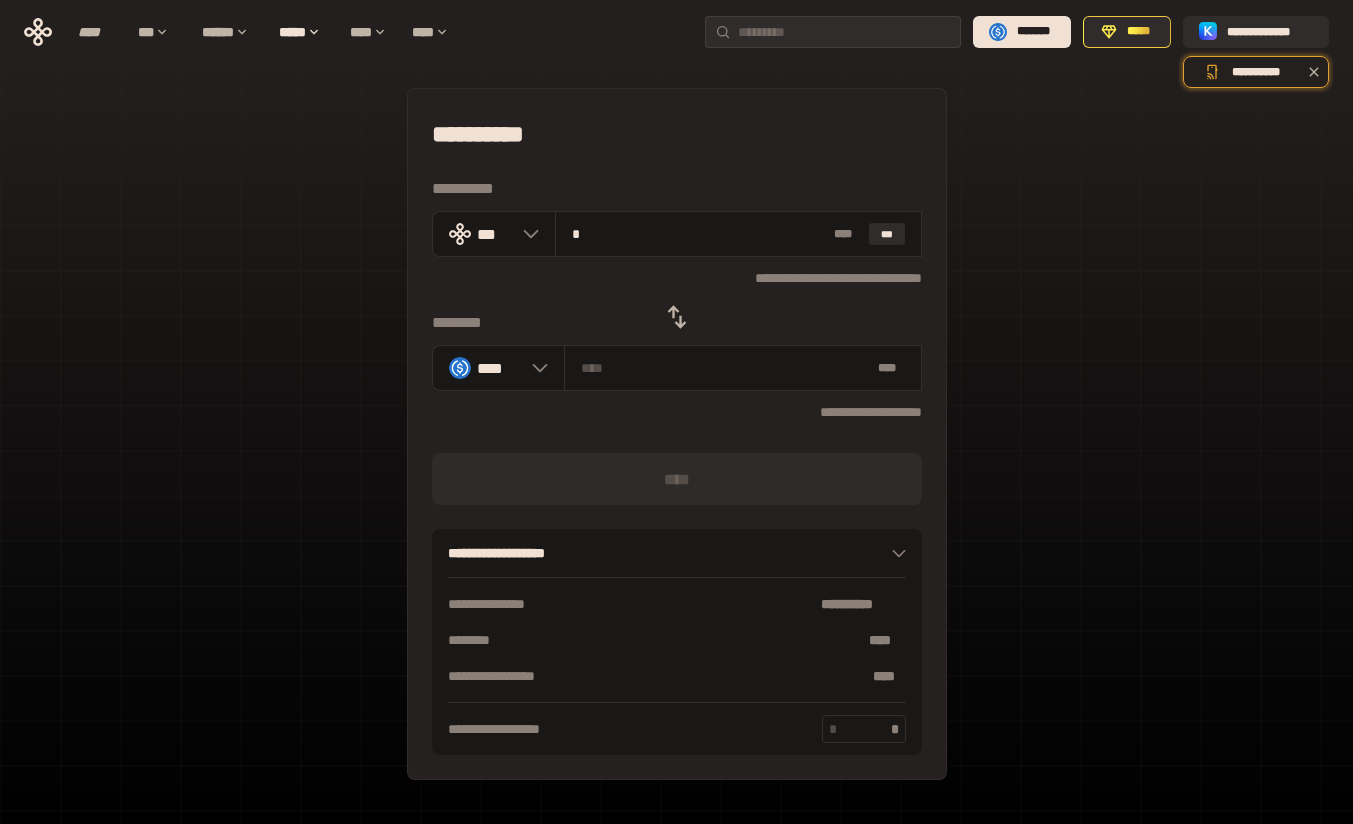 type on "********" 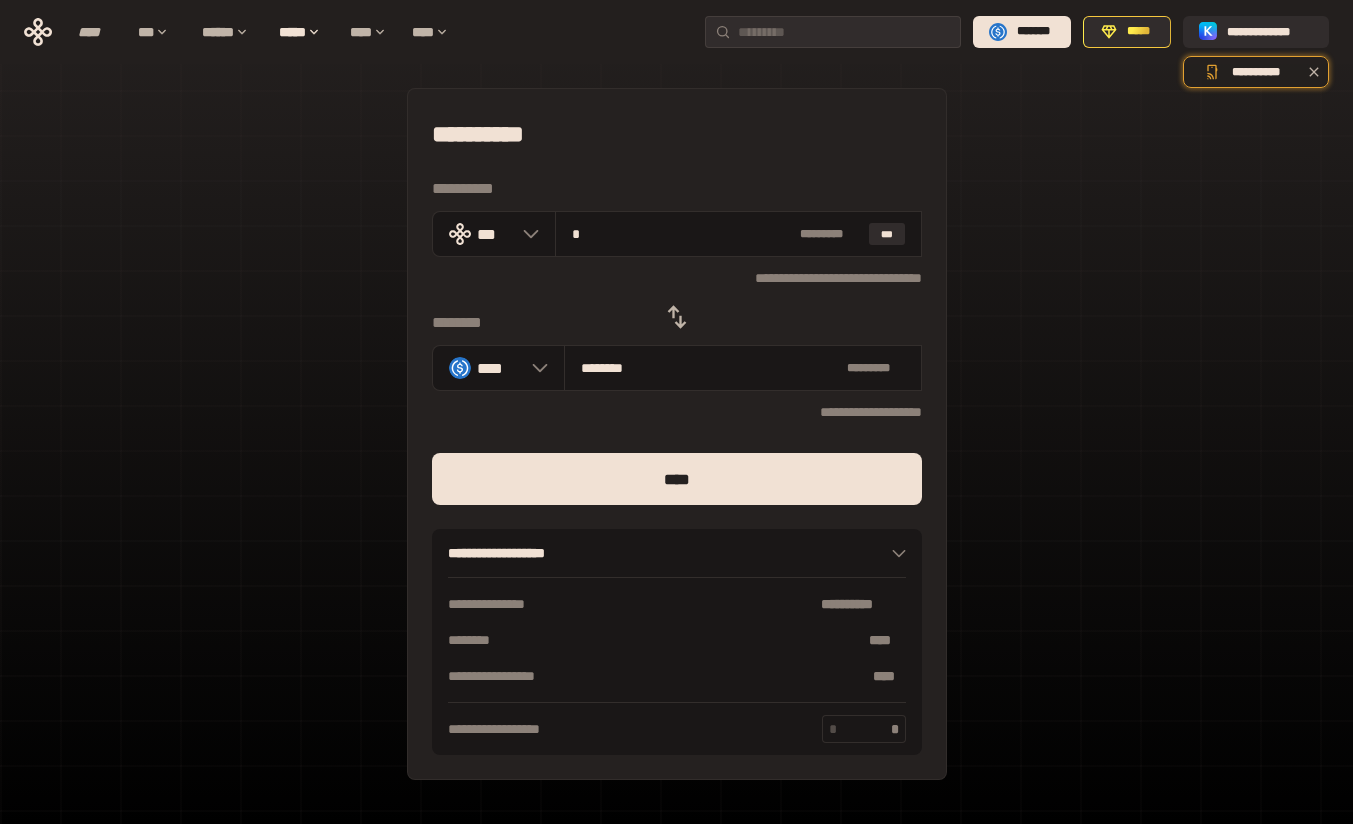 type on "**" 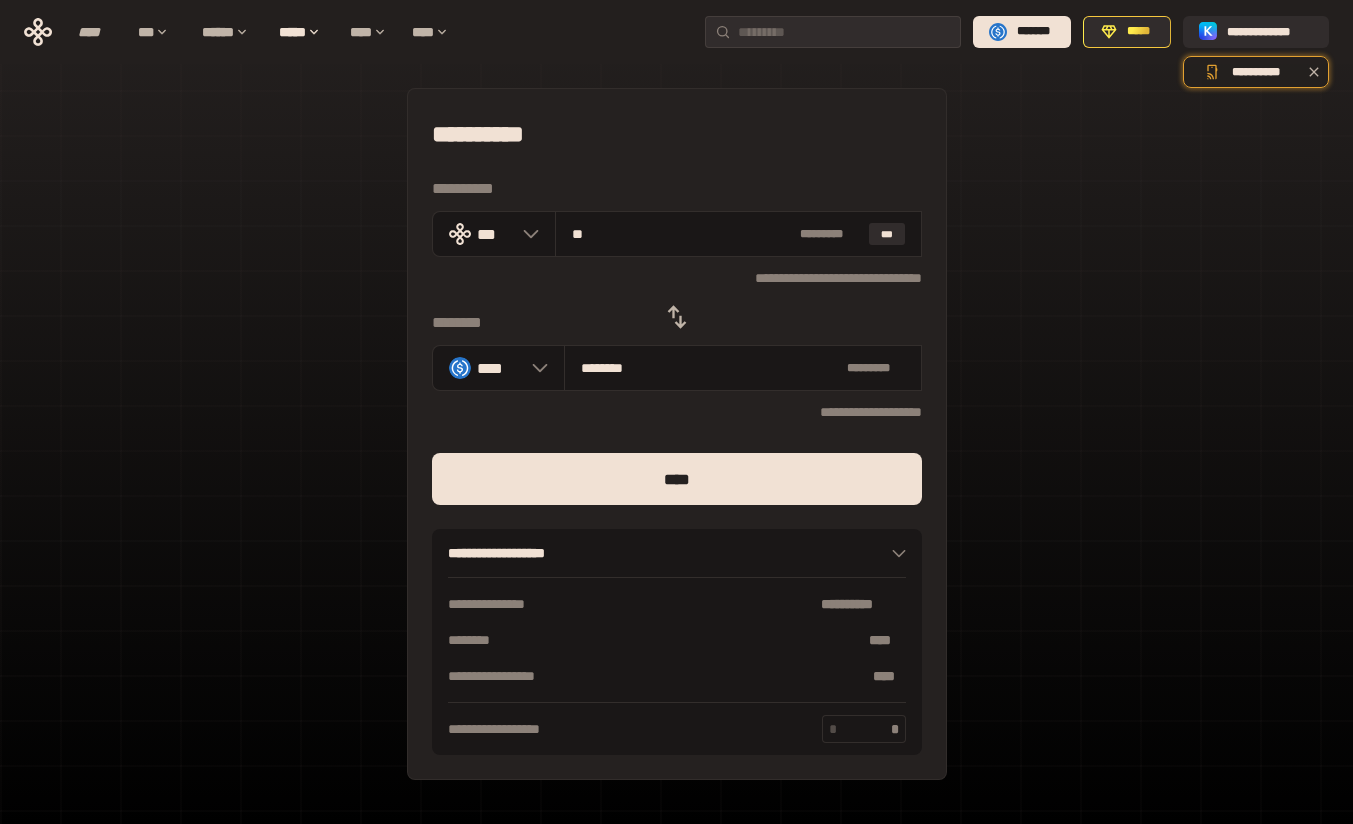 type on "********" 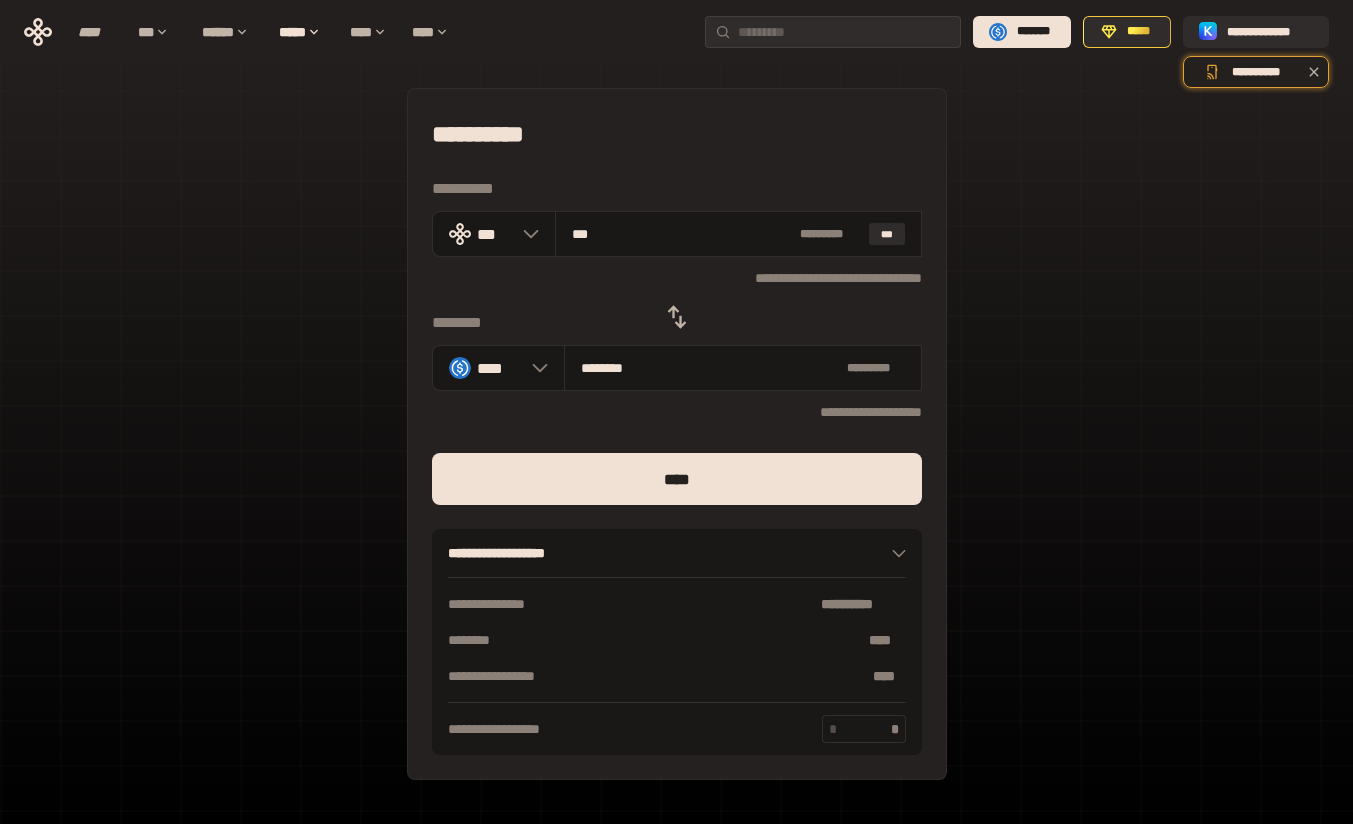 type on "*********" 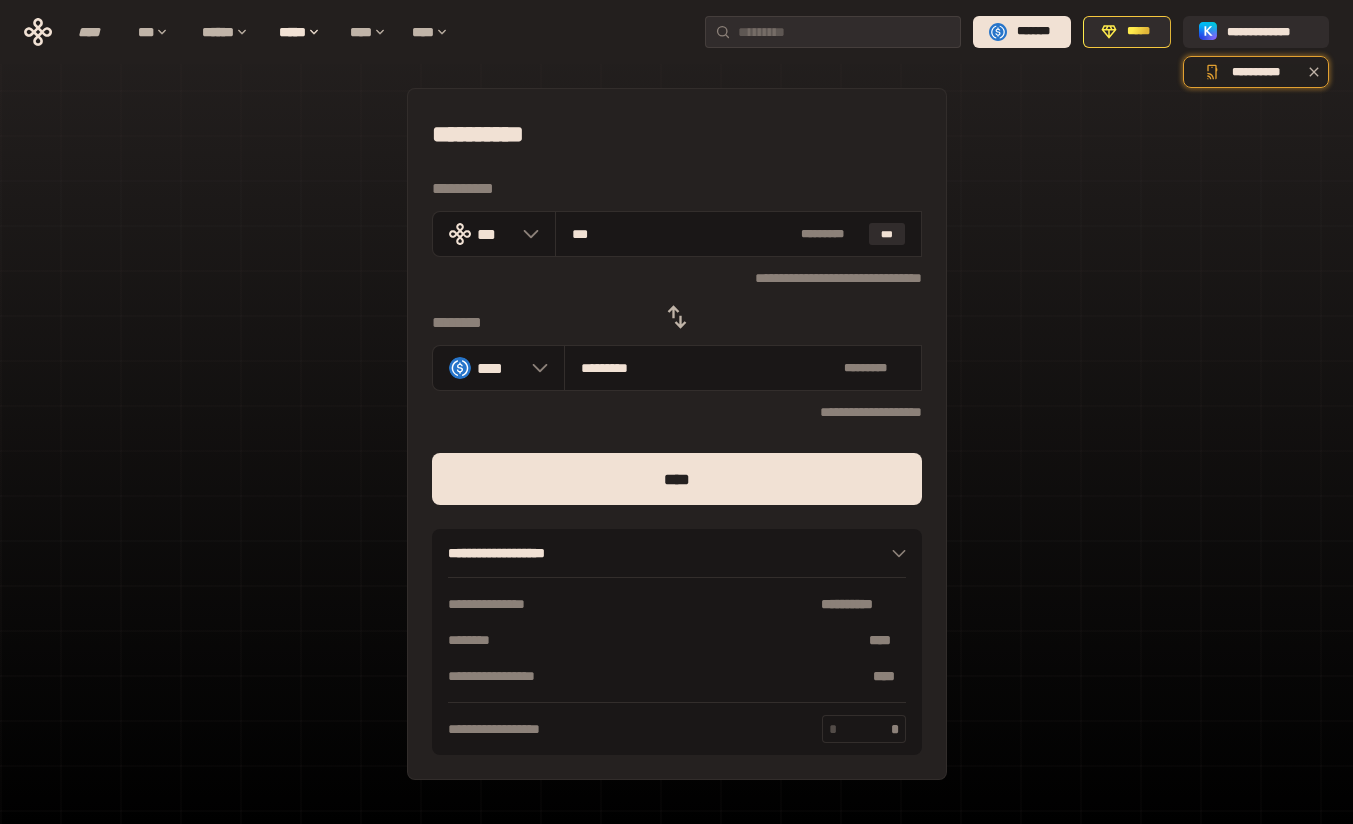type on "***" 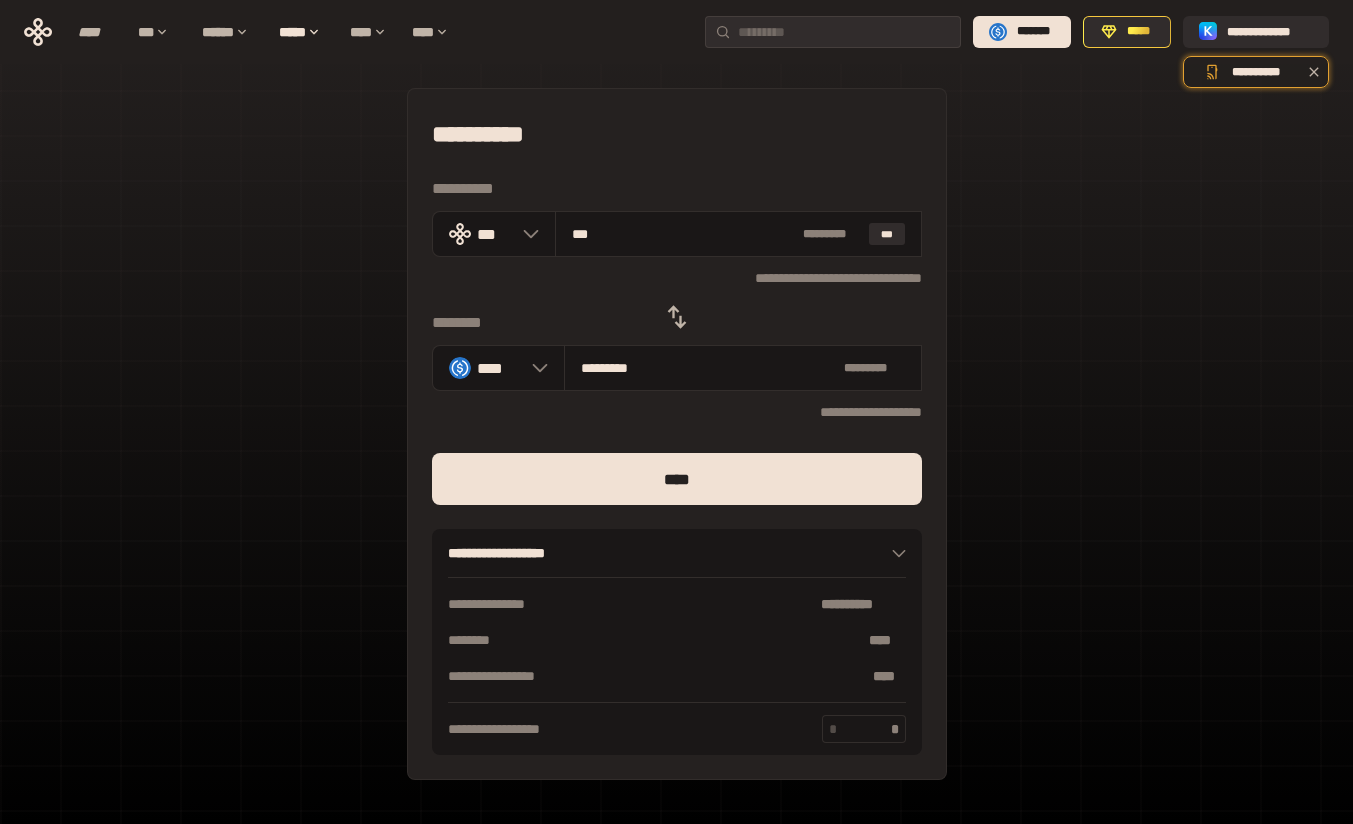 click 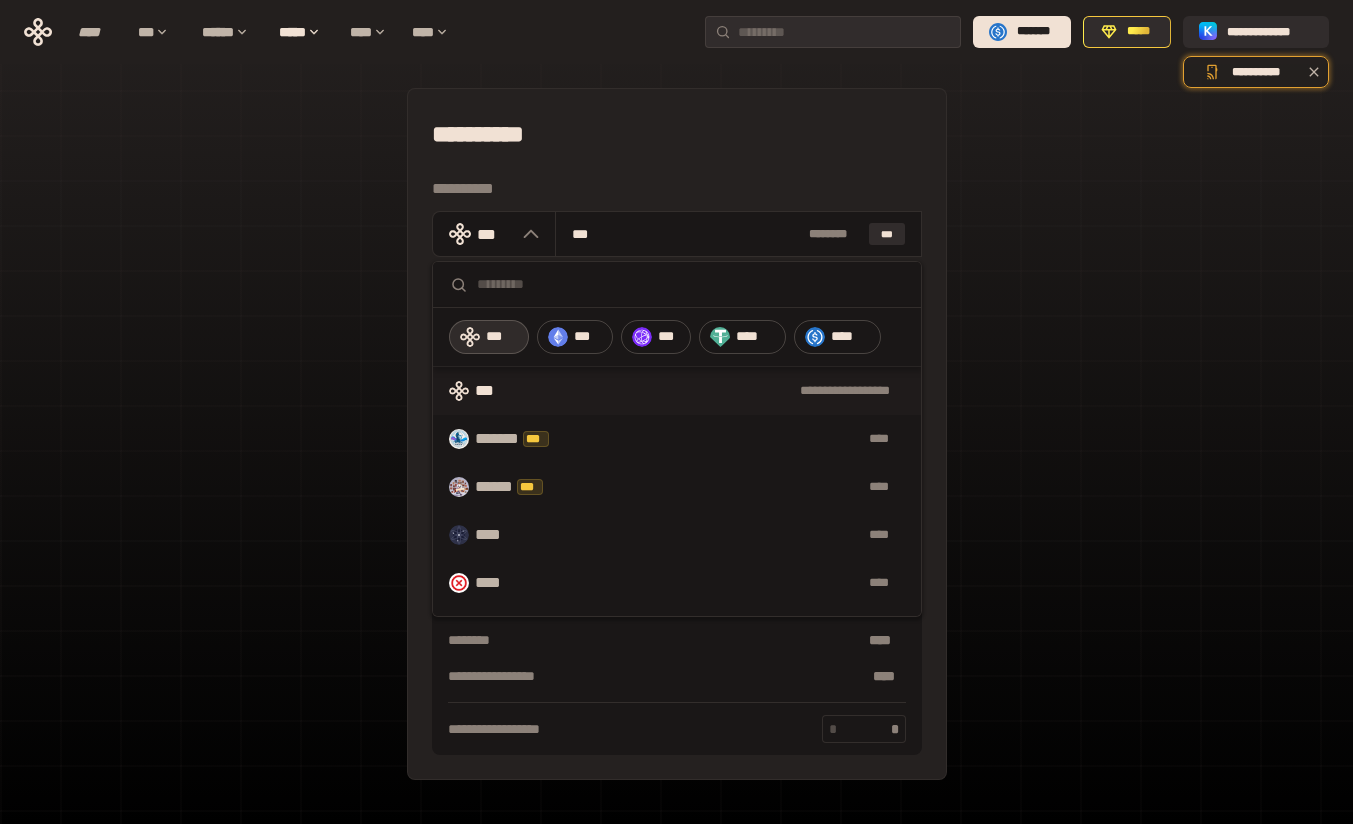 click on "***" at bounding box center (669, 337) 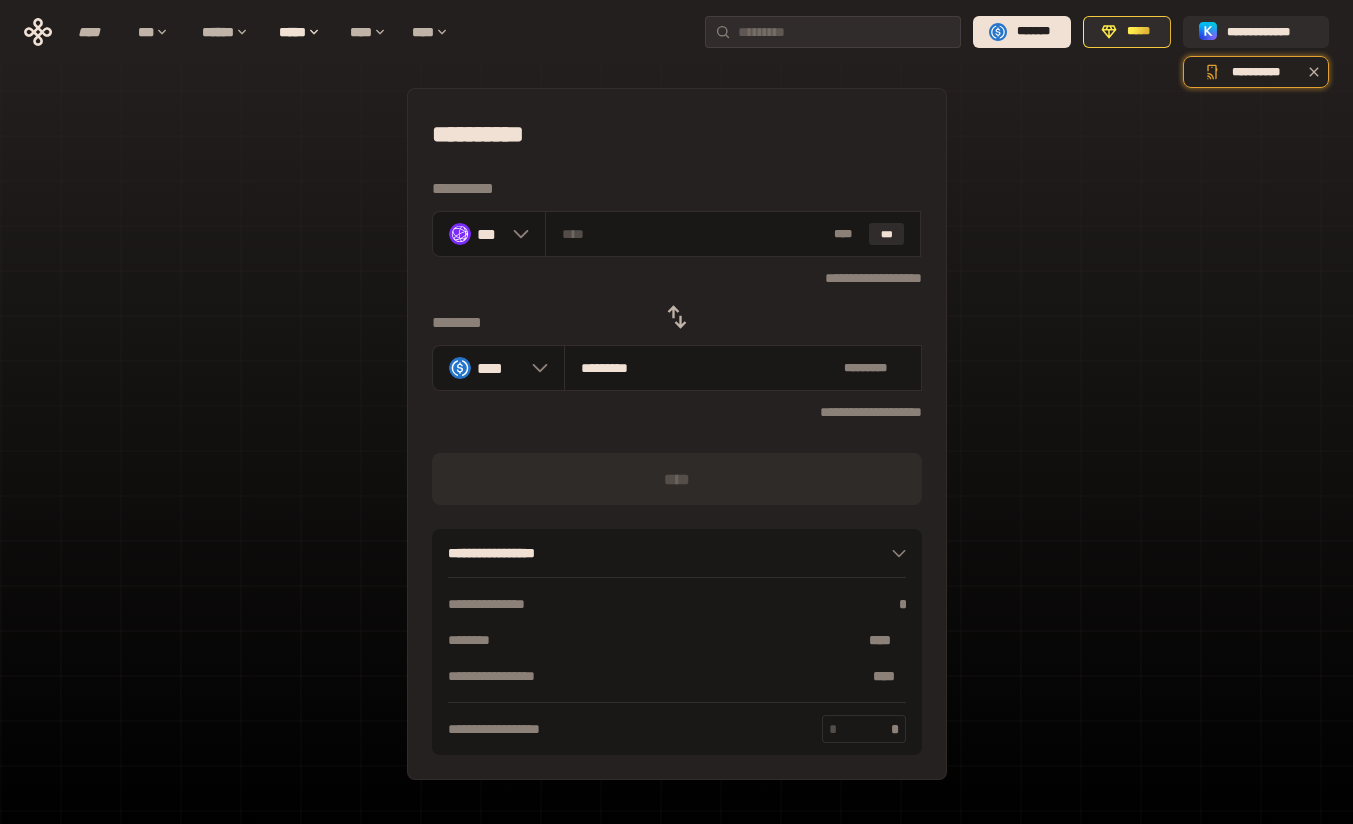 click at bounding box center (694, 234) 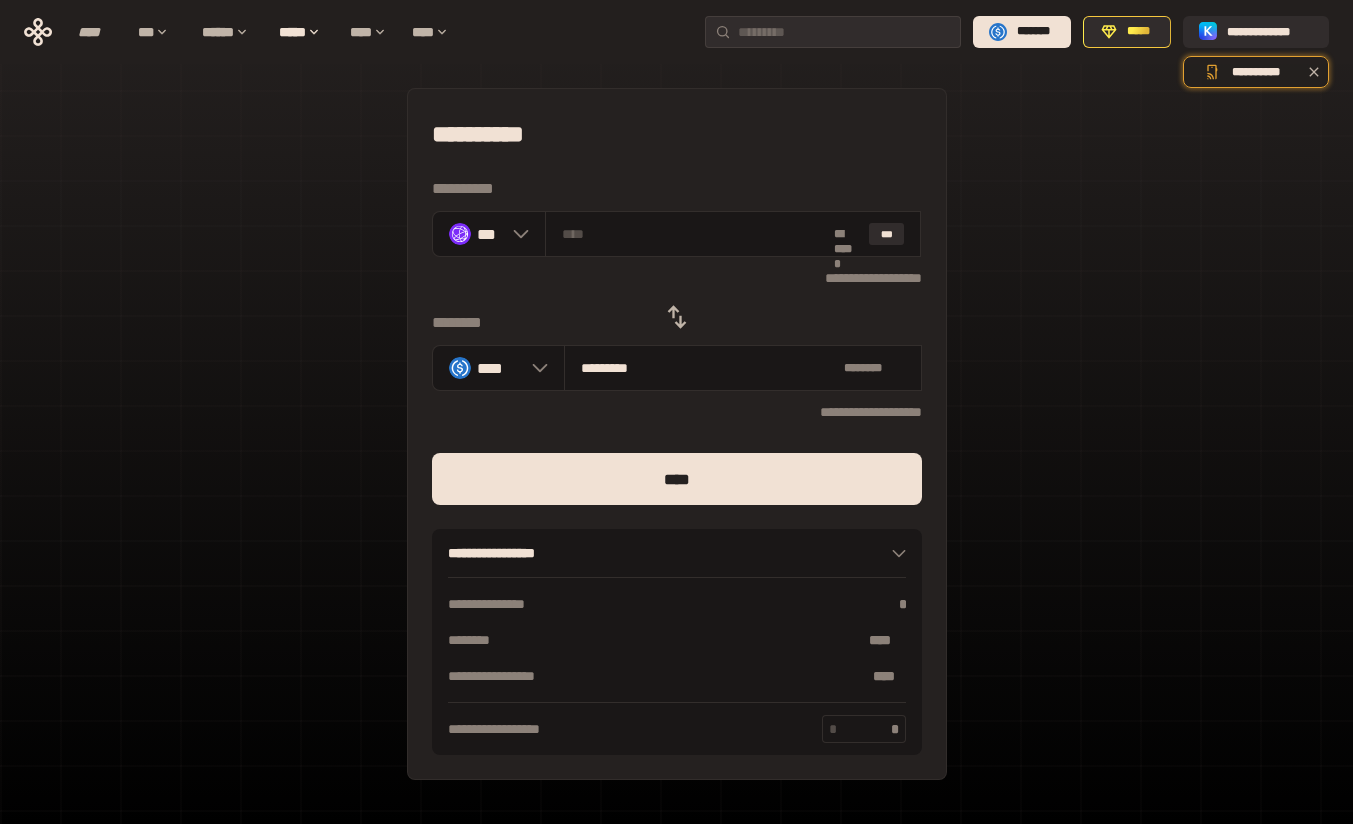 type on "*" 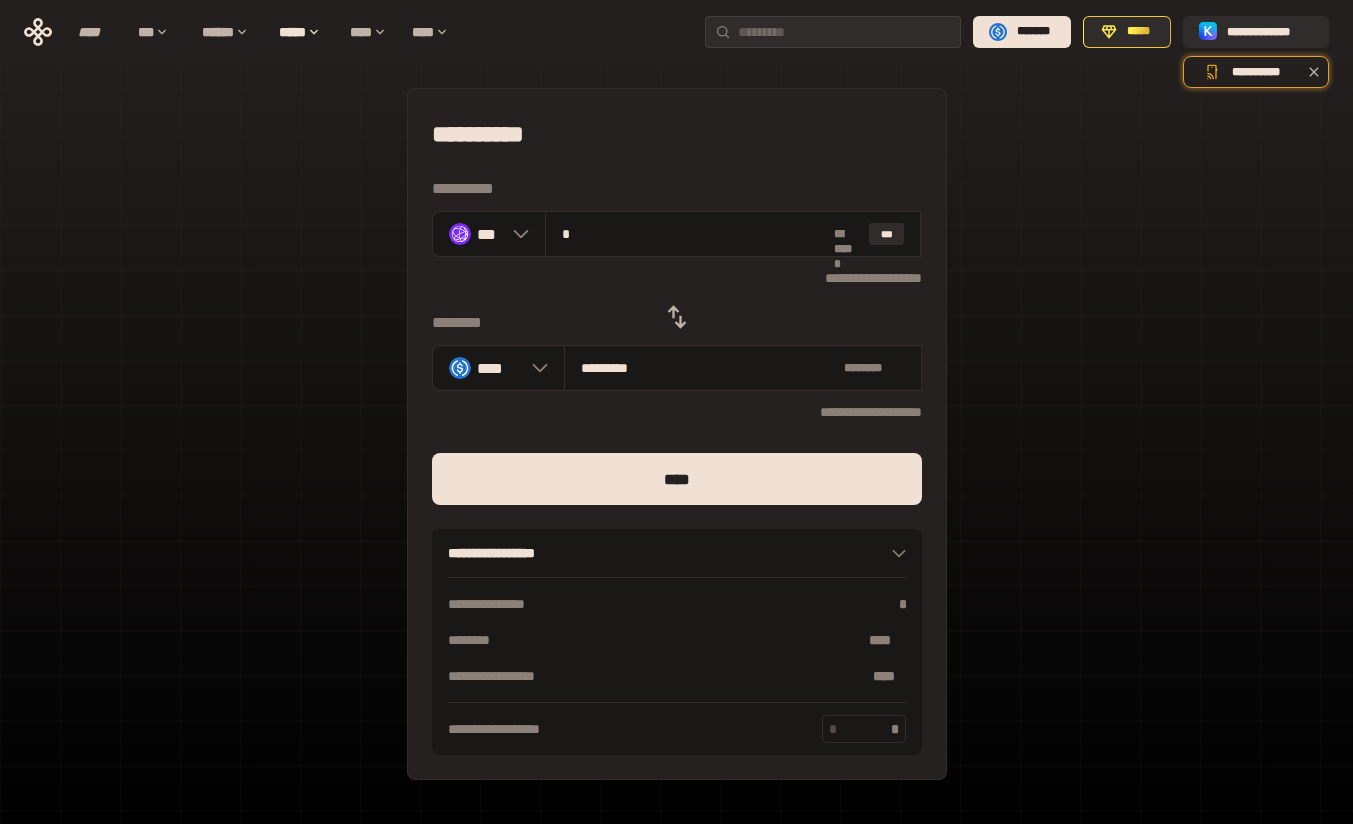 type on "********" 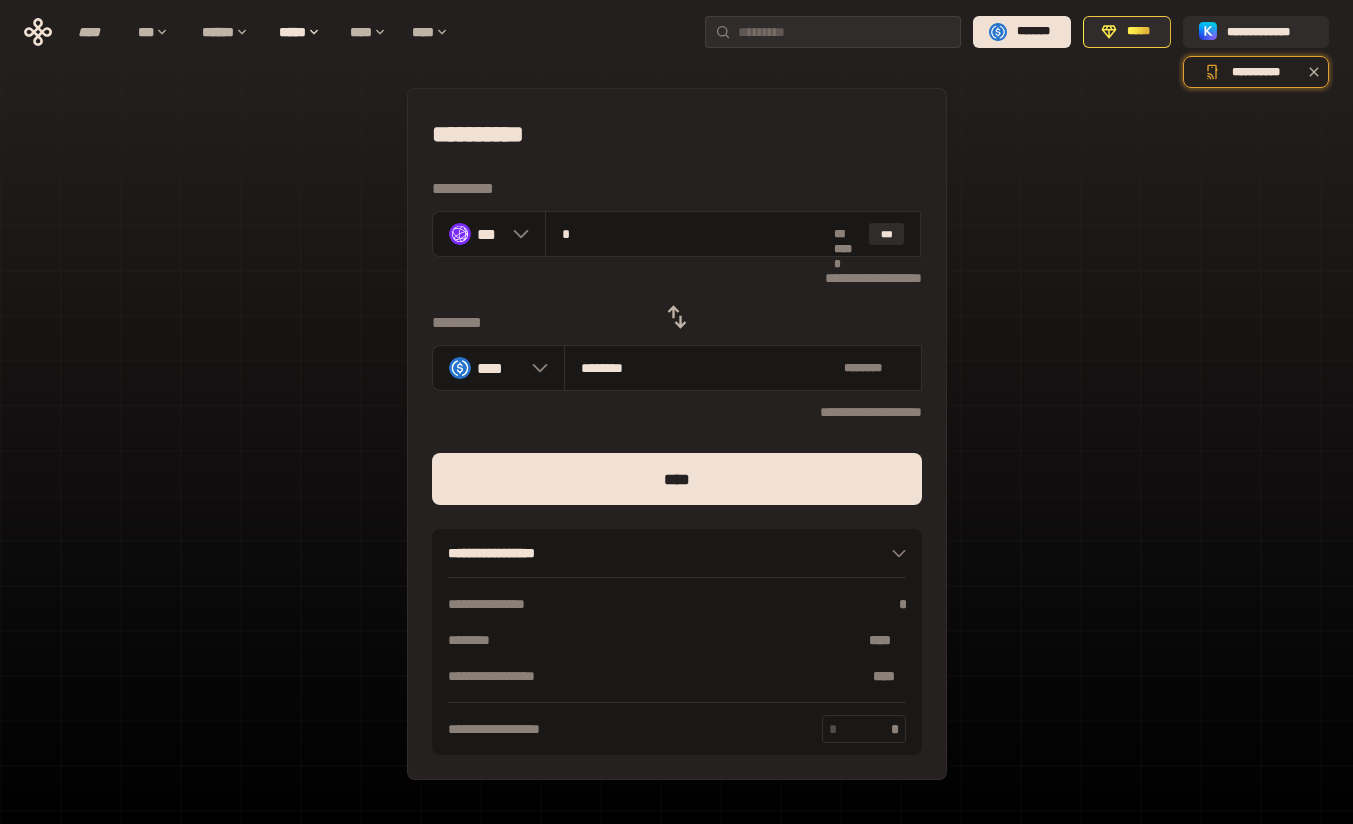 type on "**" 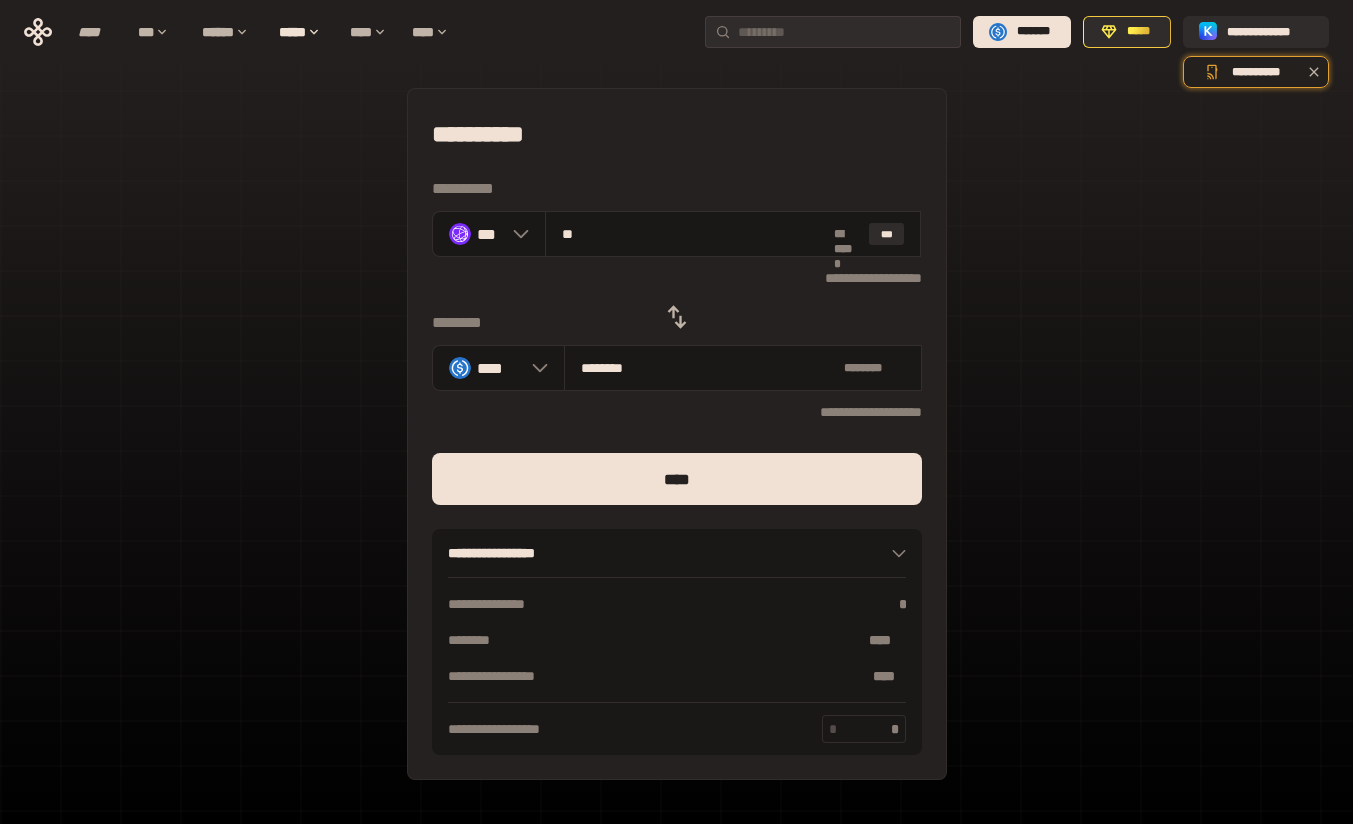 type on "*********" 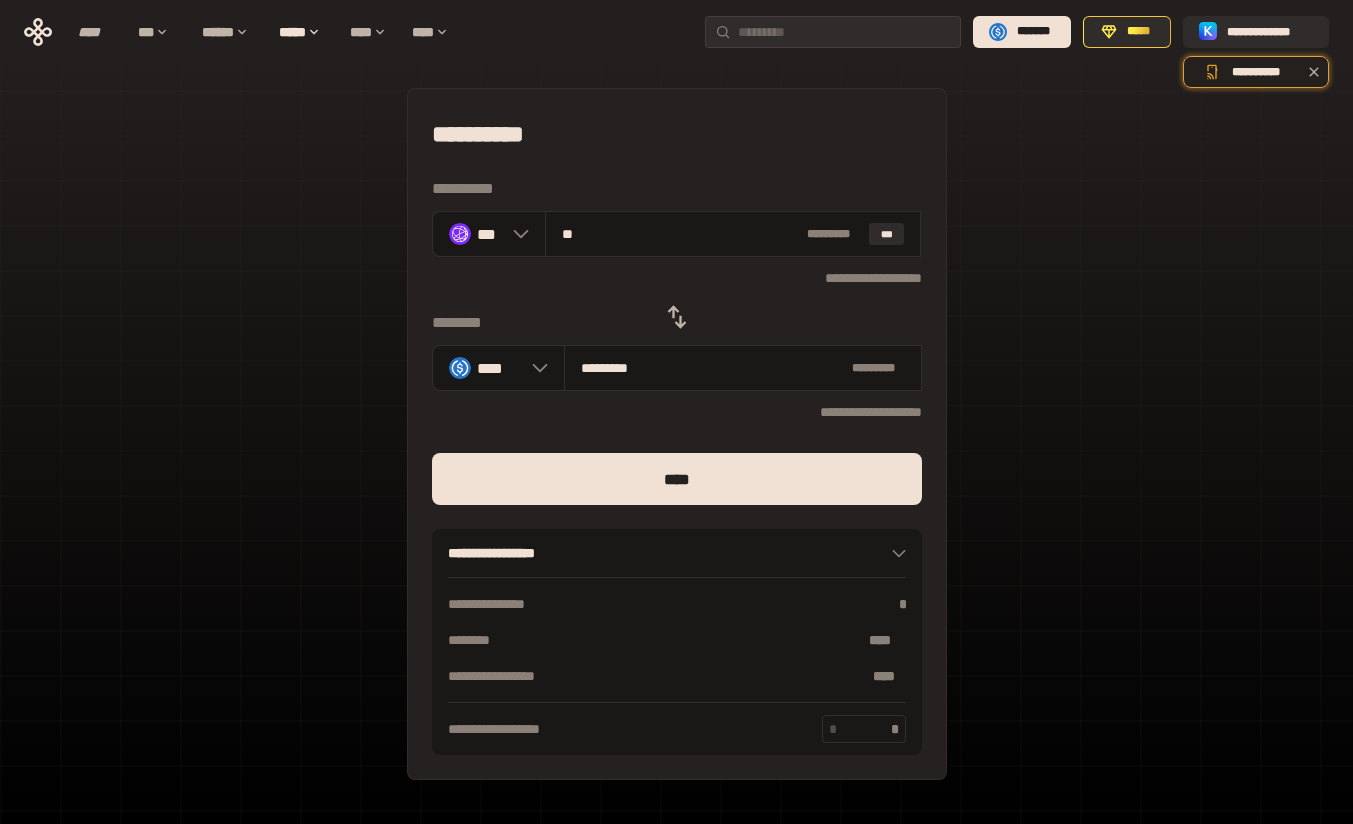 type on "**" 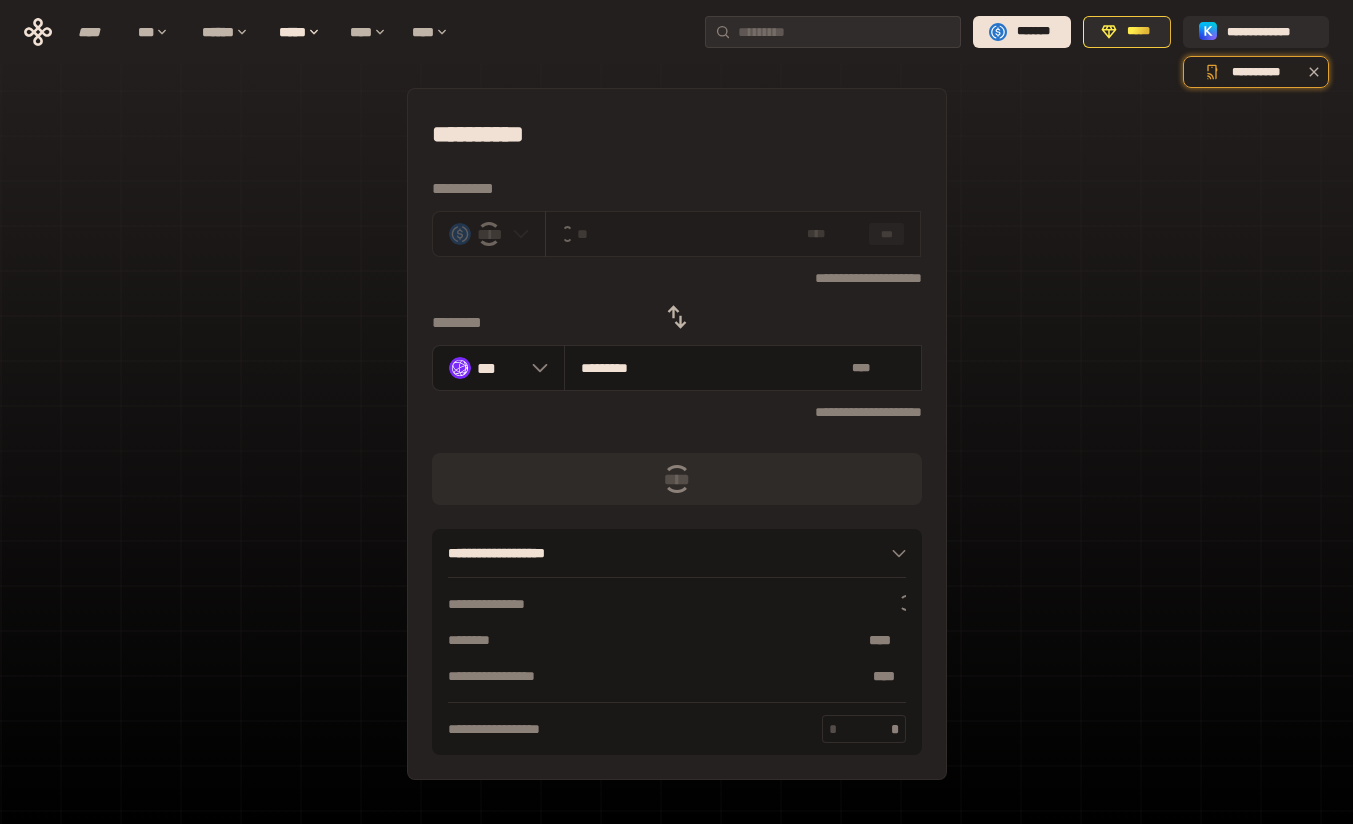 type 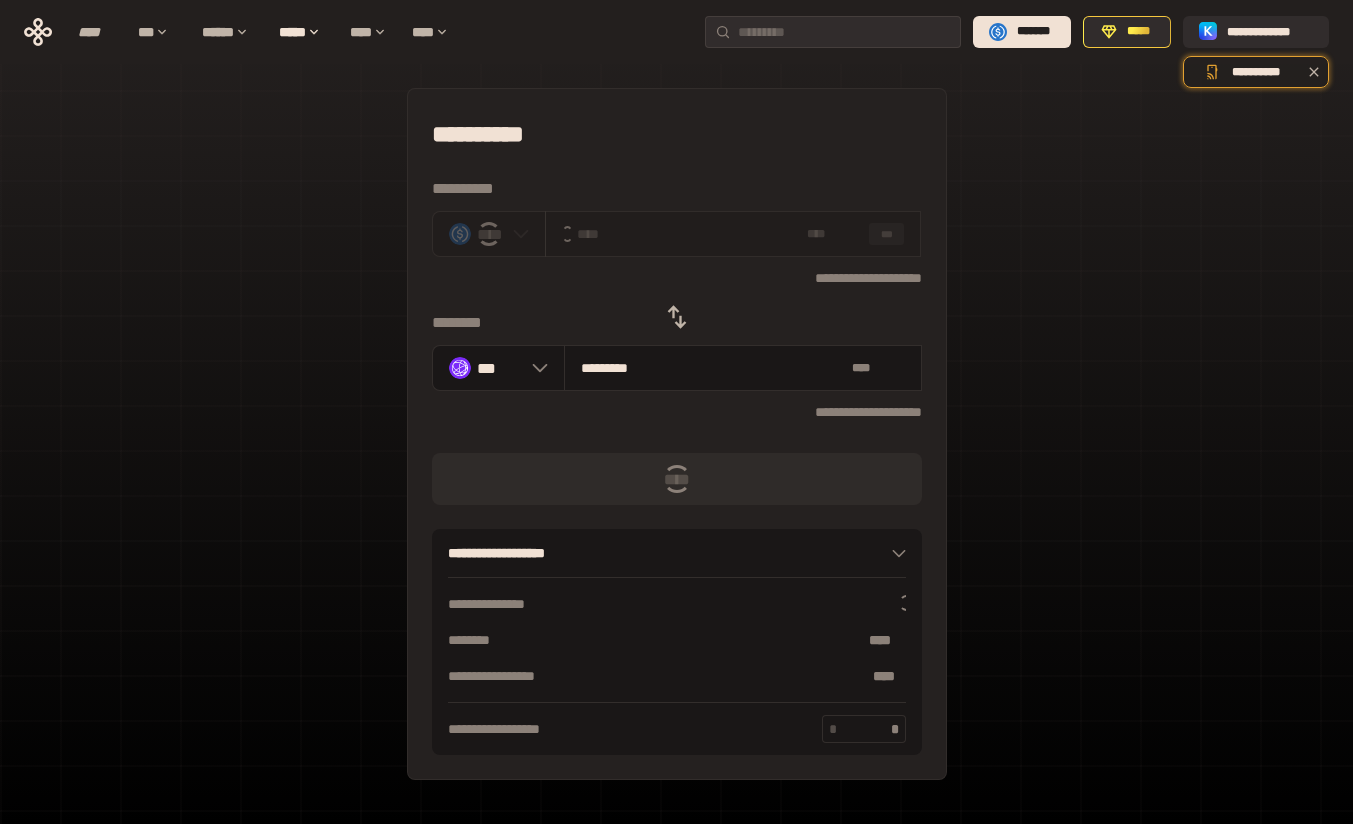 type 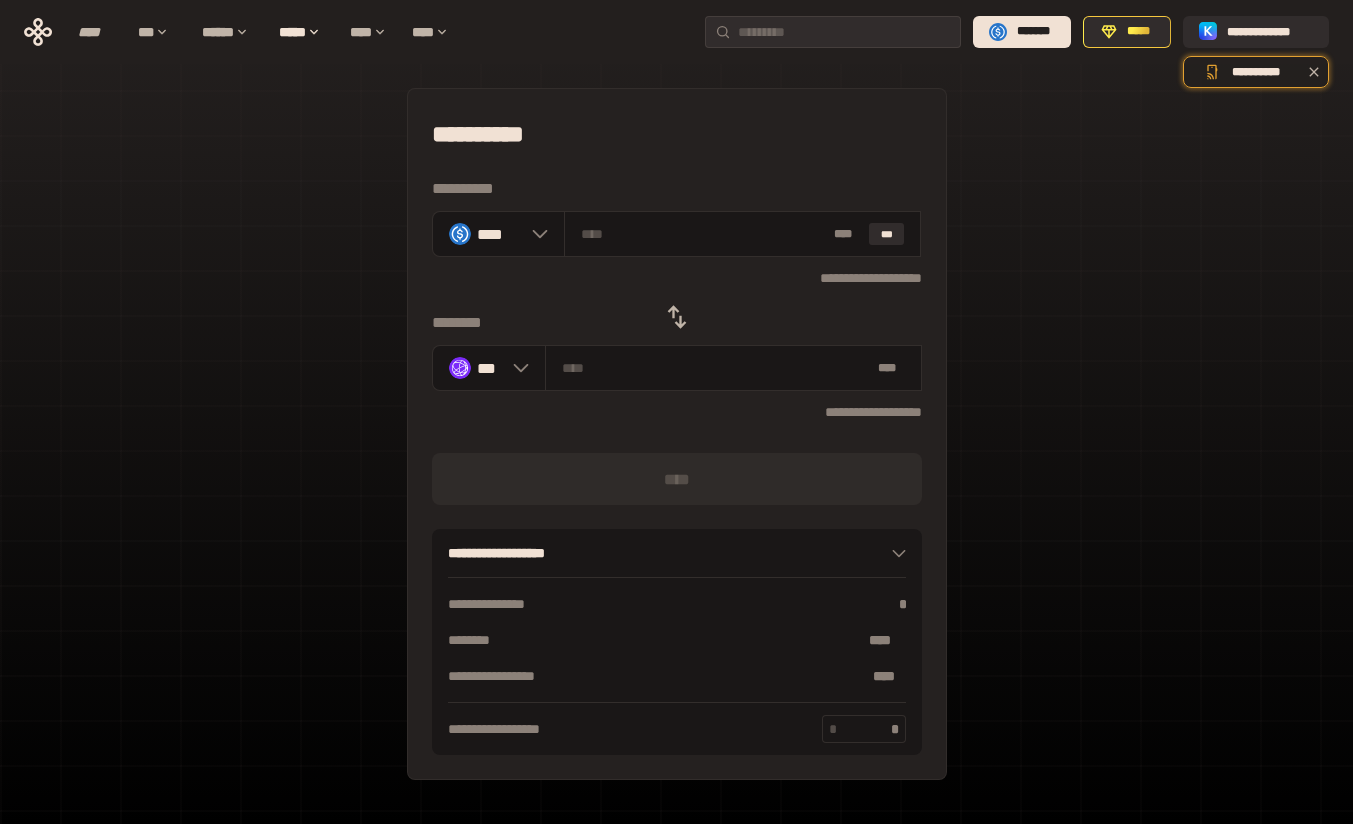 click at bounding box center [703, 234] 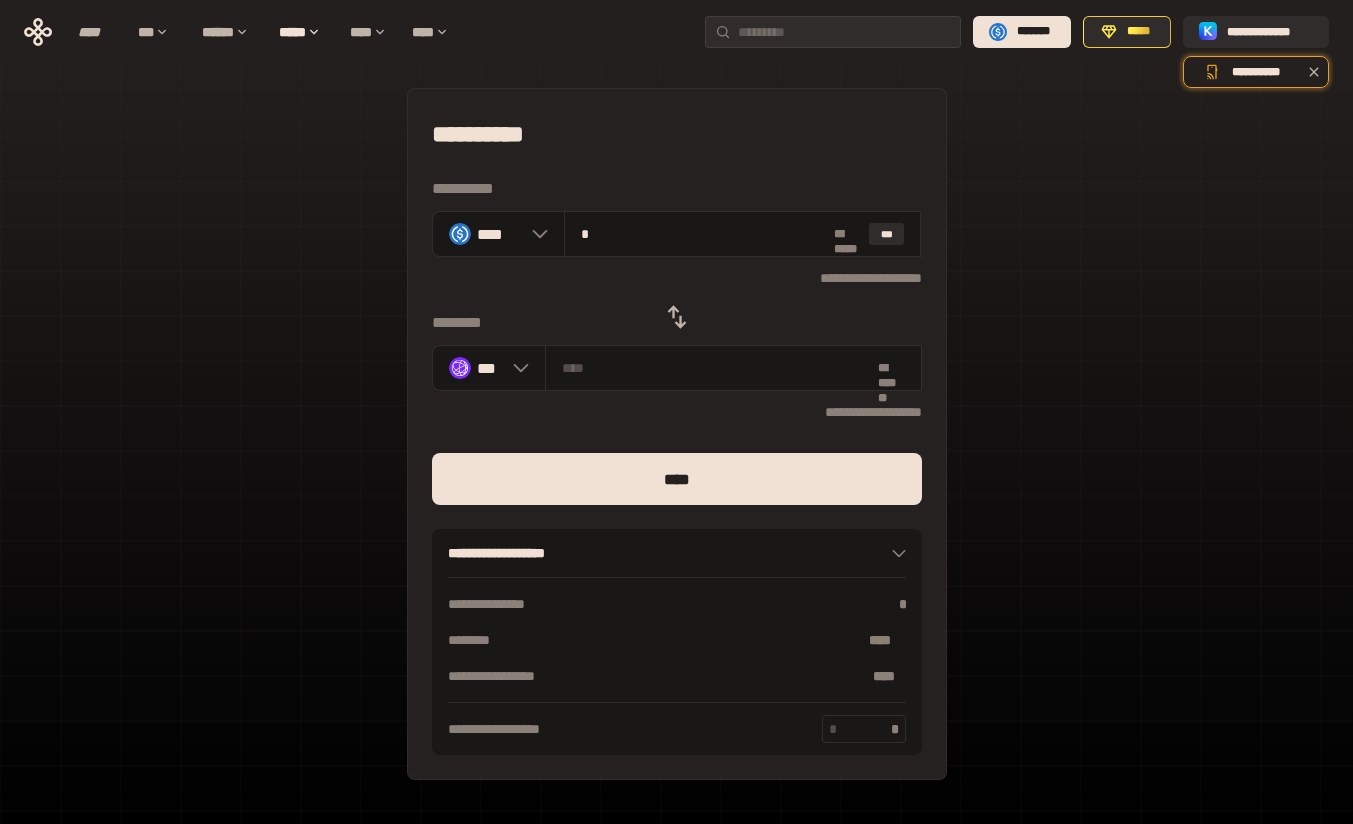 type on "*******" 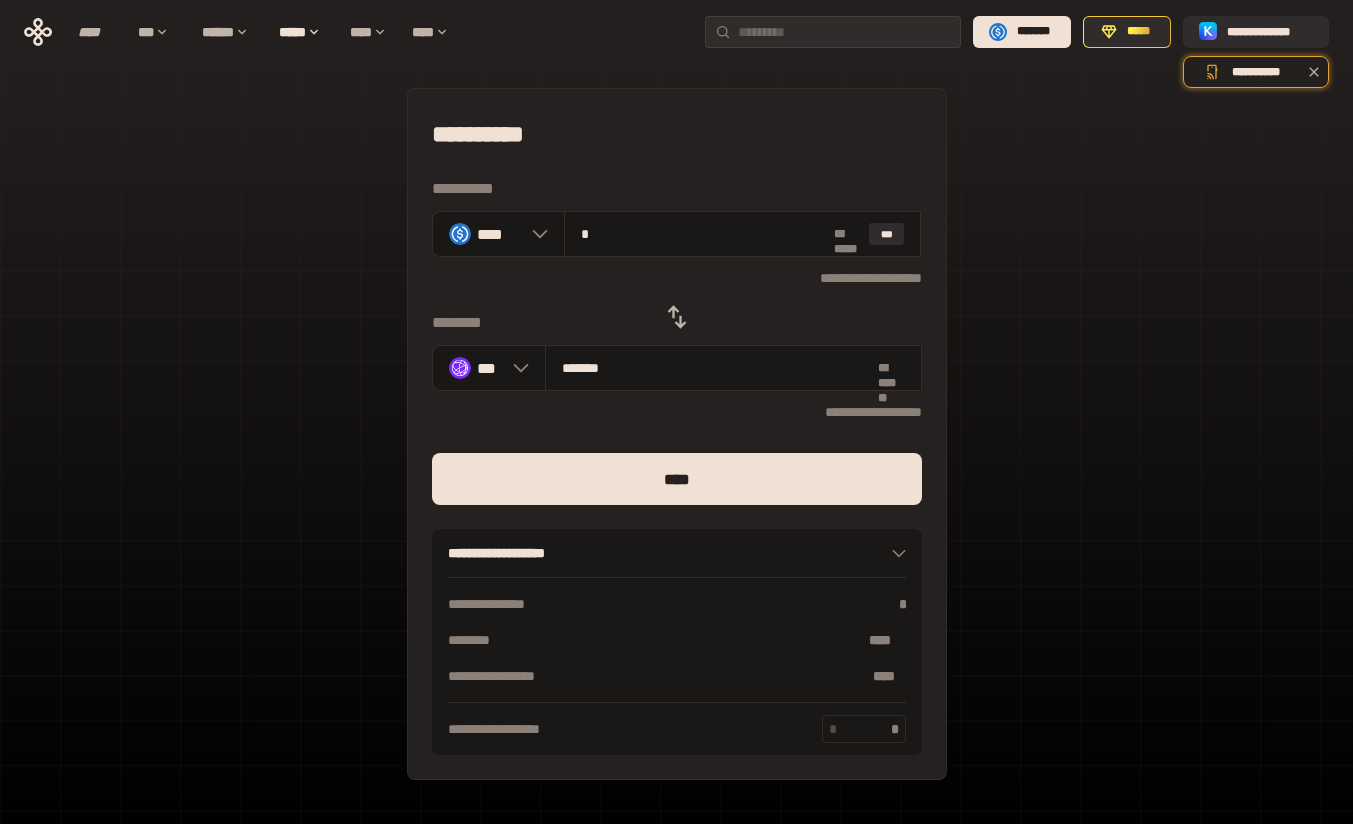 type on "**" 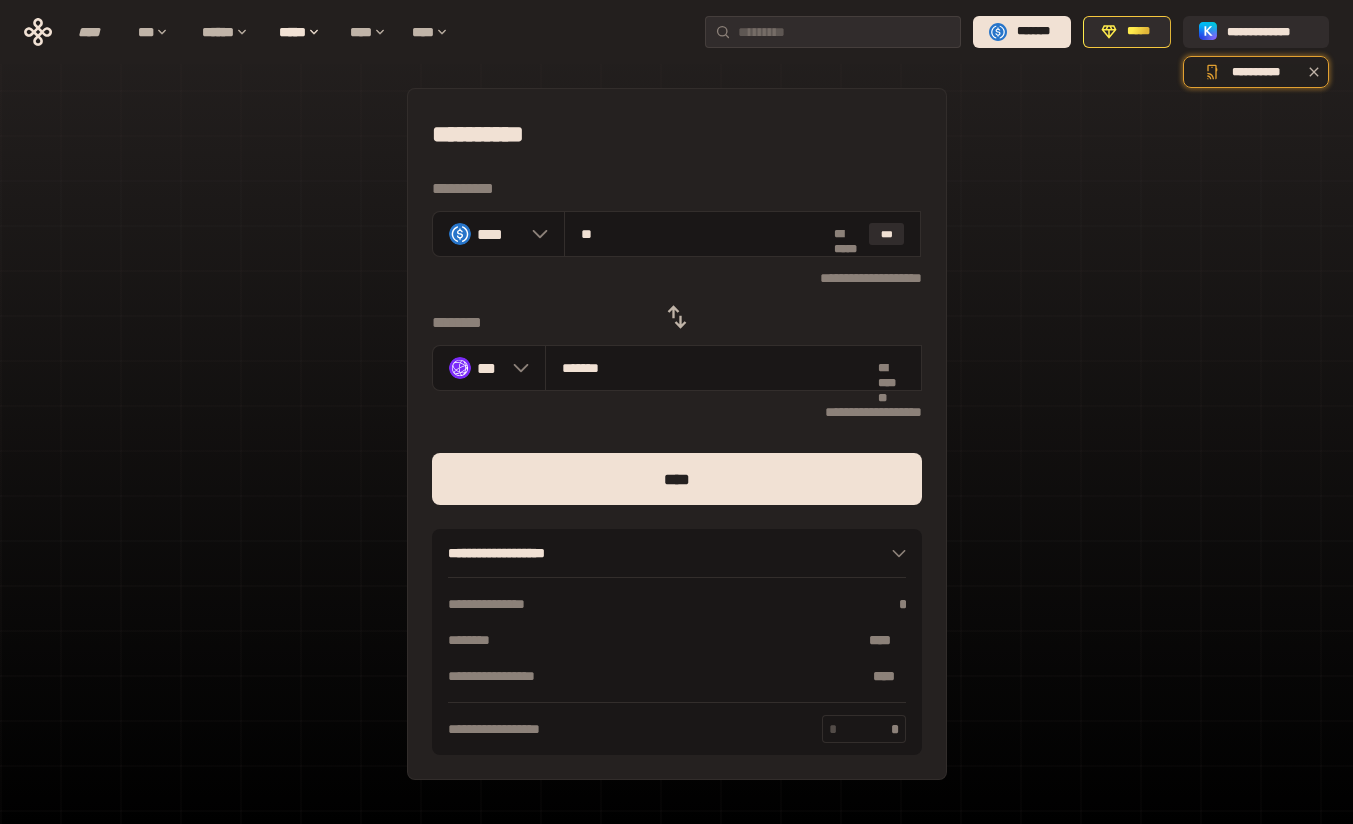 type on "********" 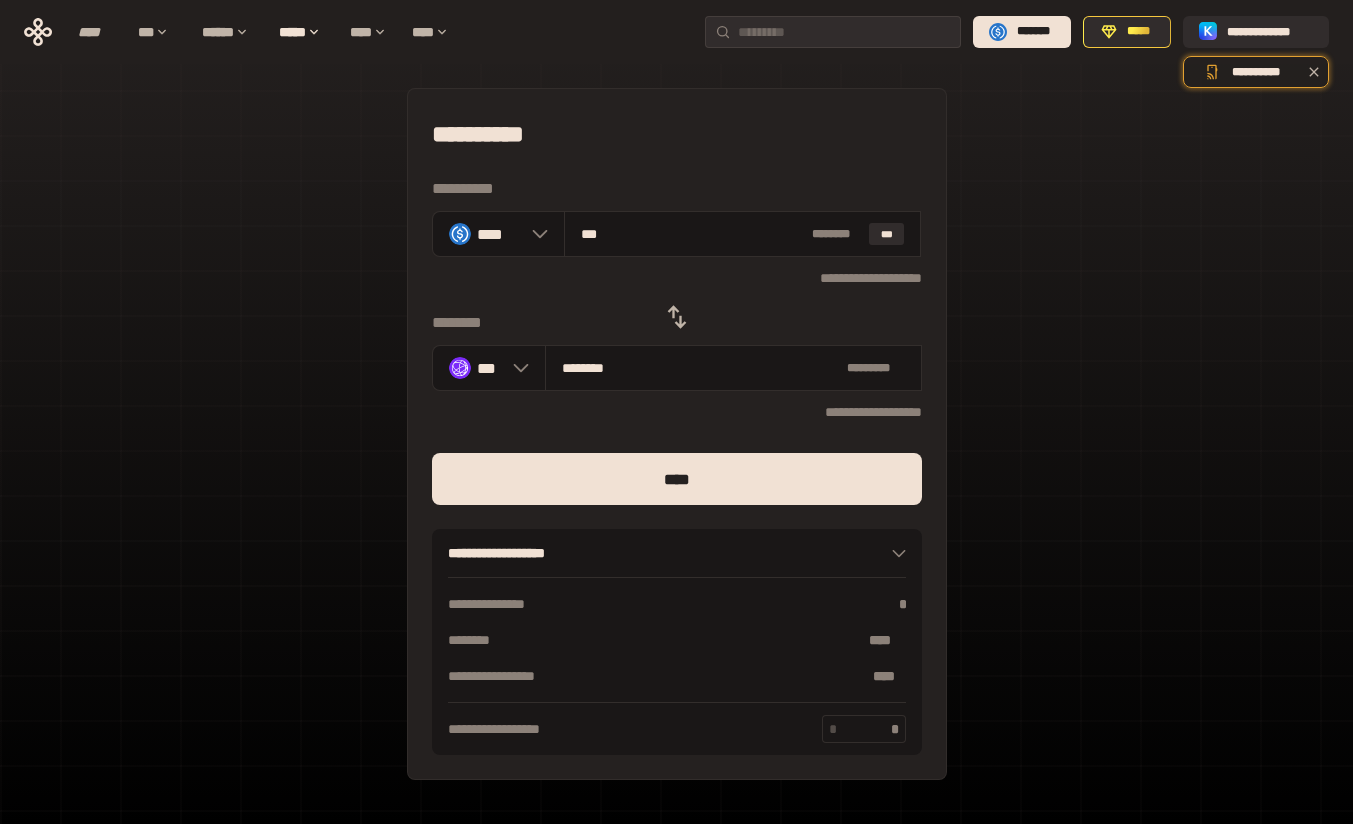 type on "****" 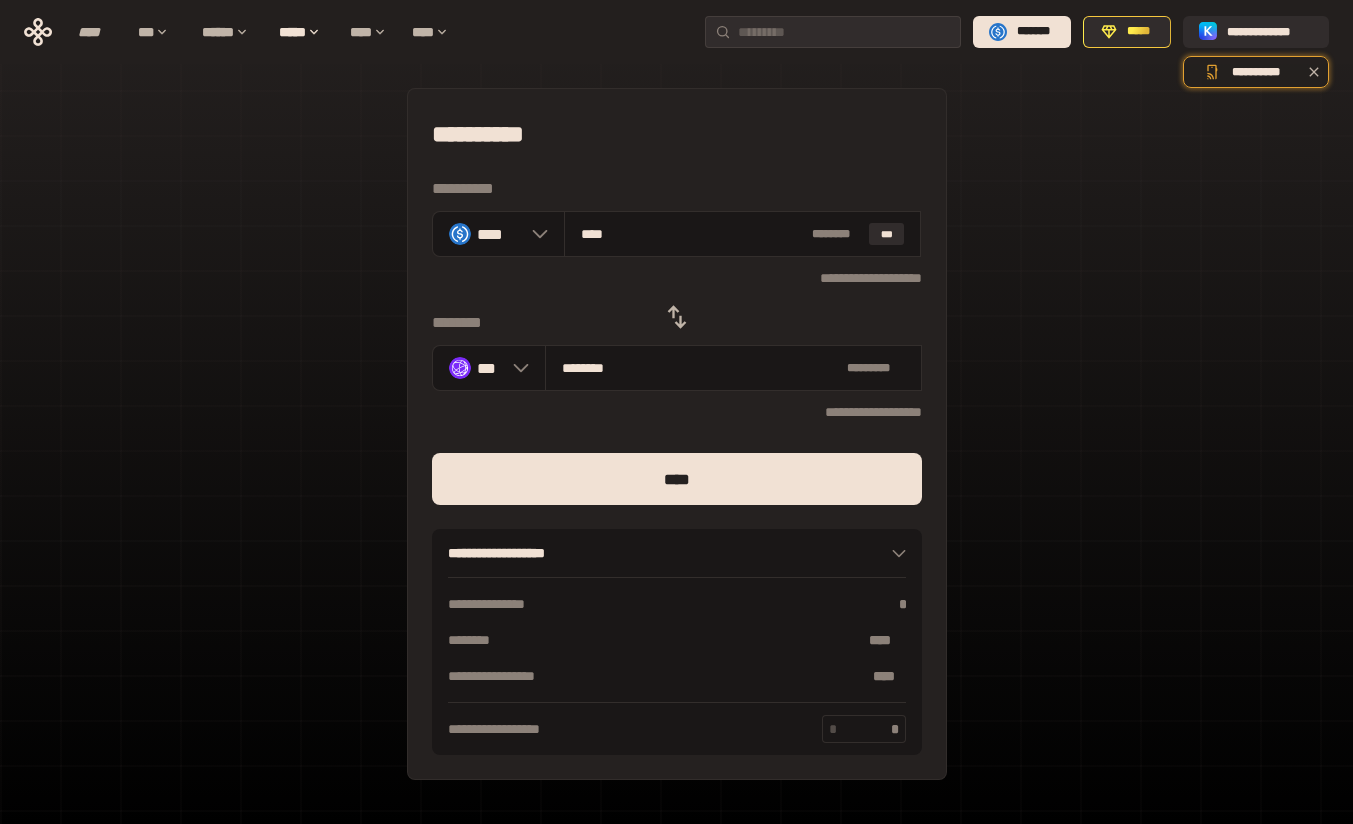type on "********" 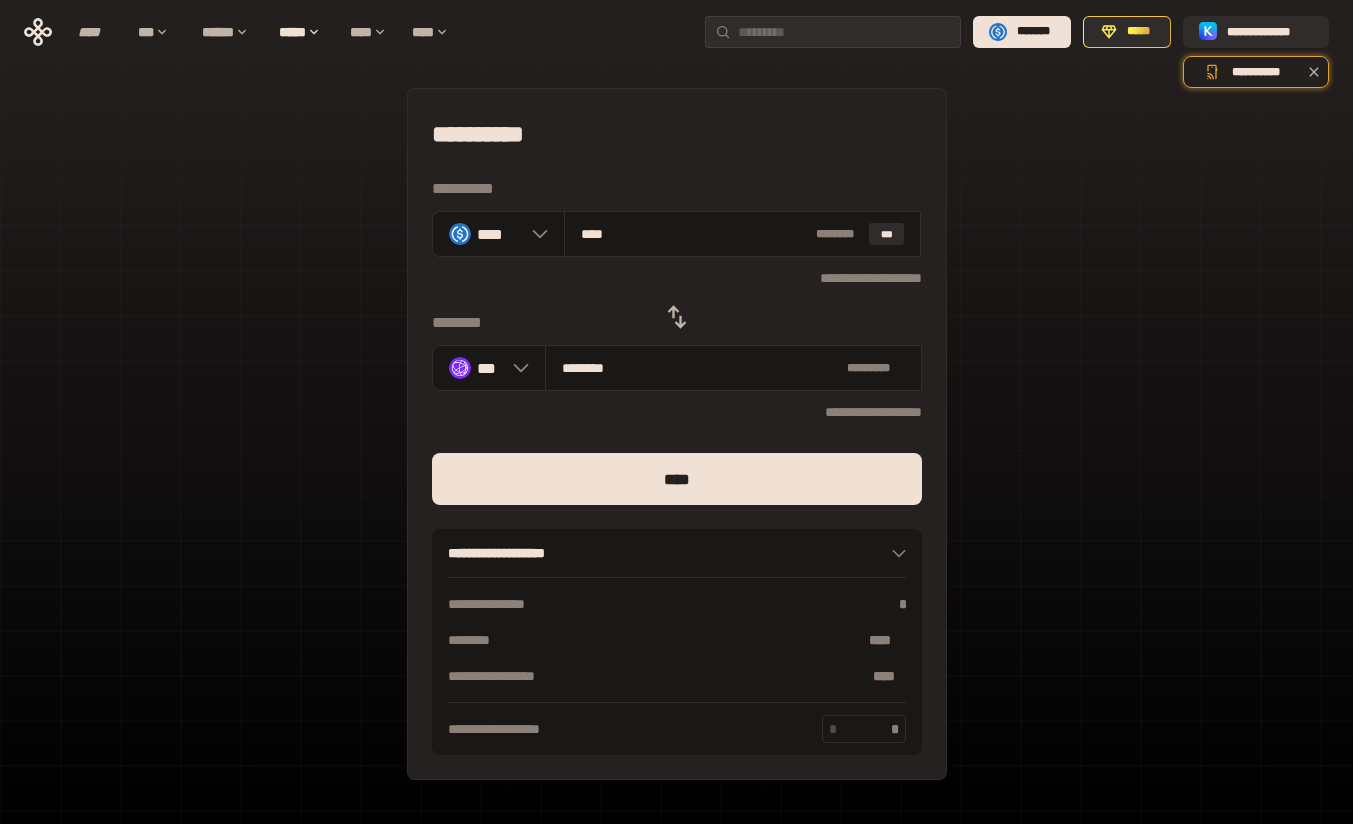 type on "*****" 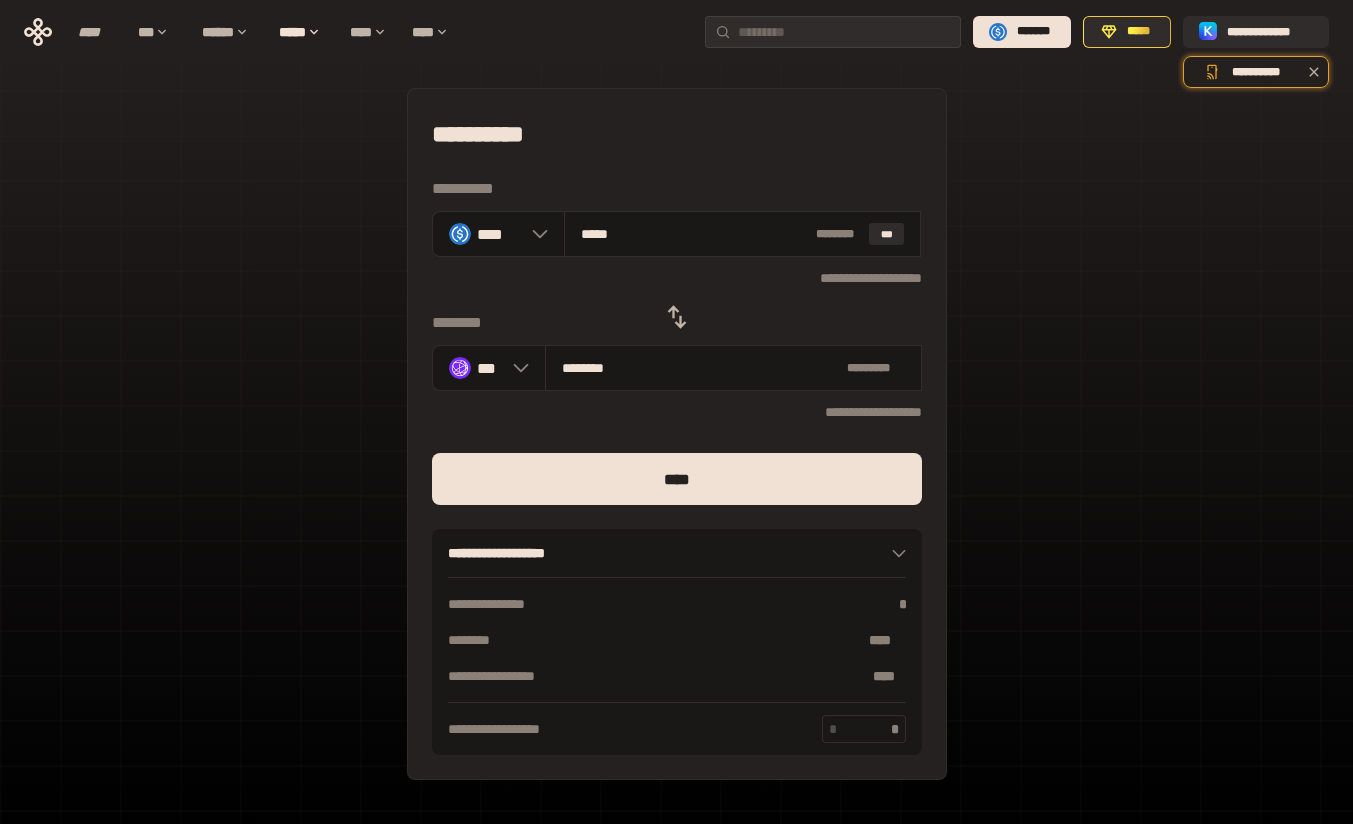 type on "********" 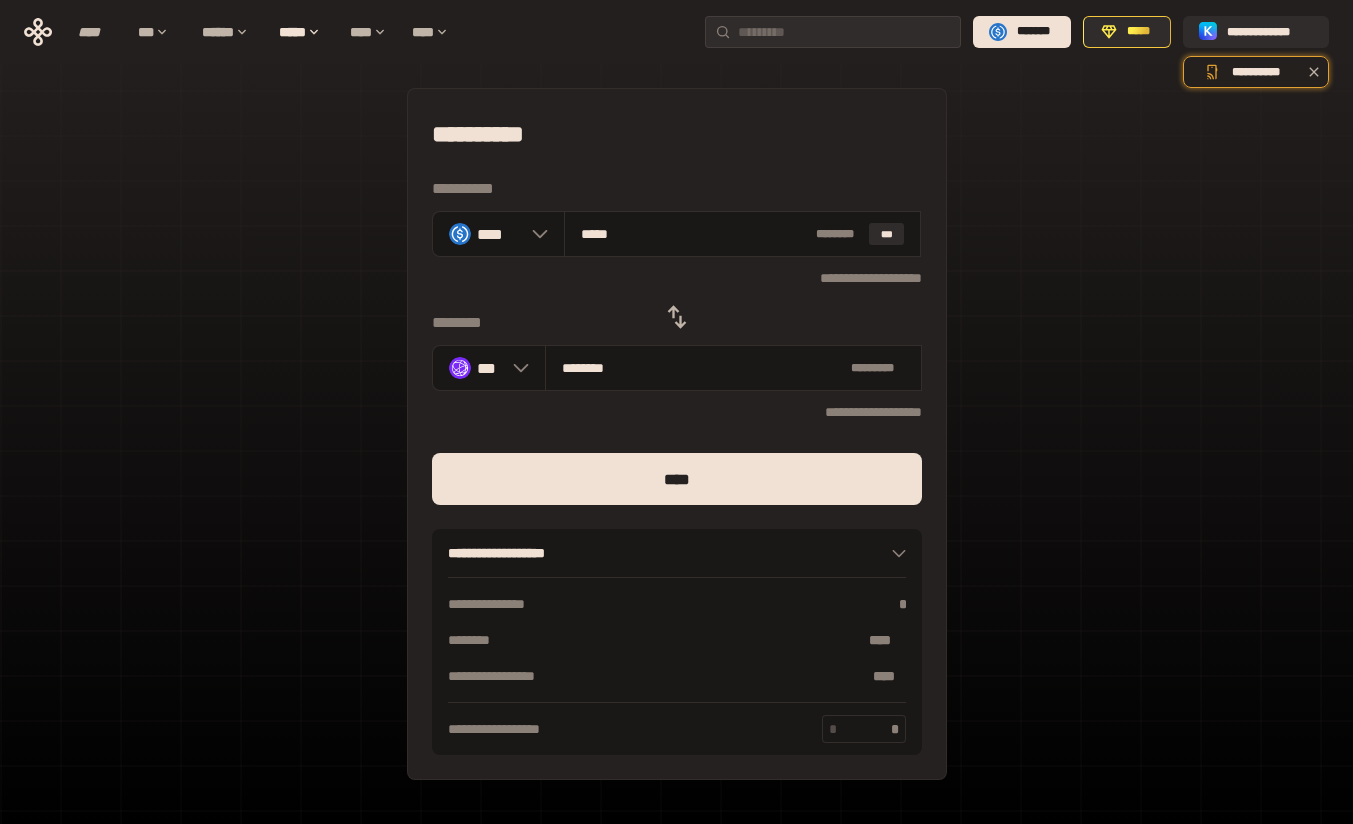 type on "*****" 